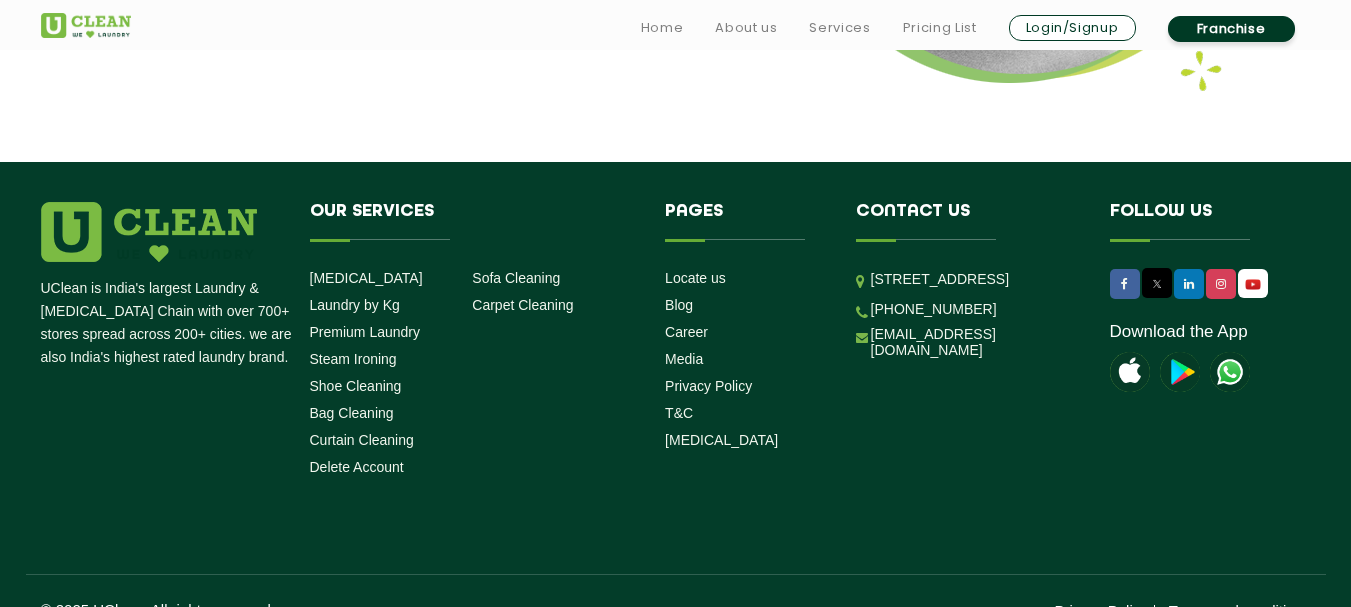 scroll, scrollTop: 2784, scrollLeft: 0, axis: vertical 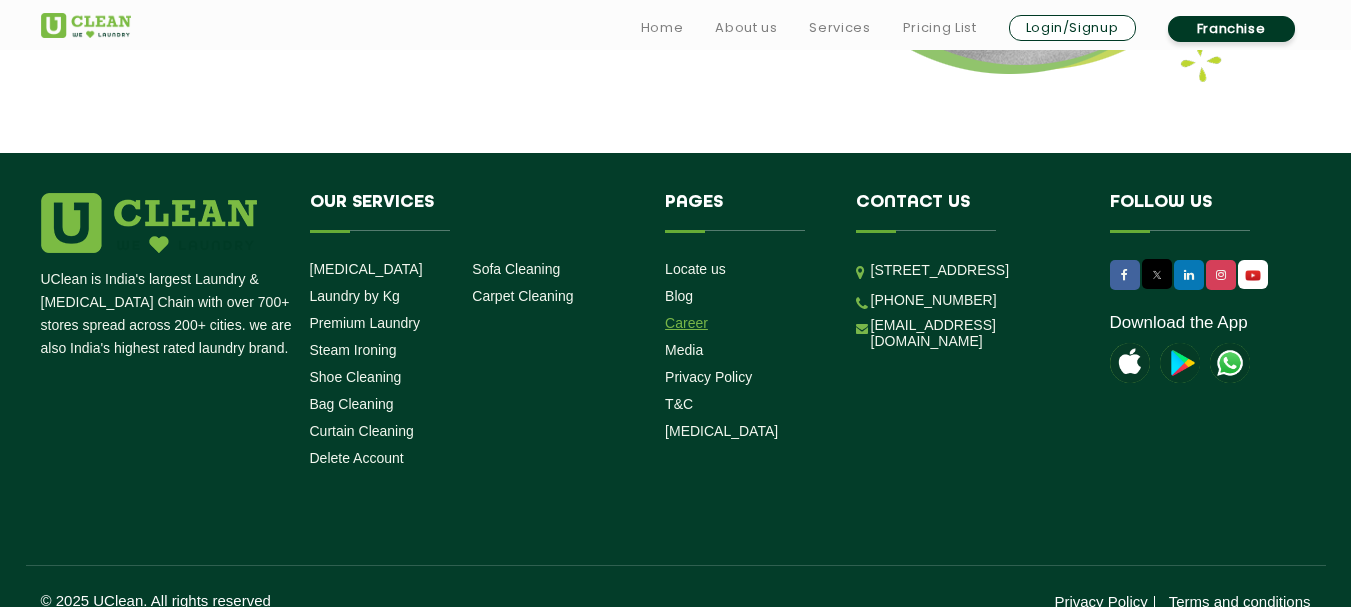 click on "Career" at bounding box center (686, 323) 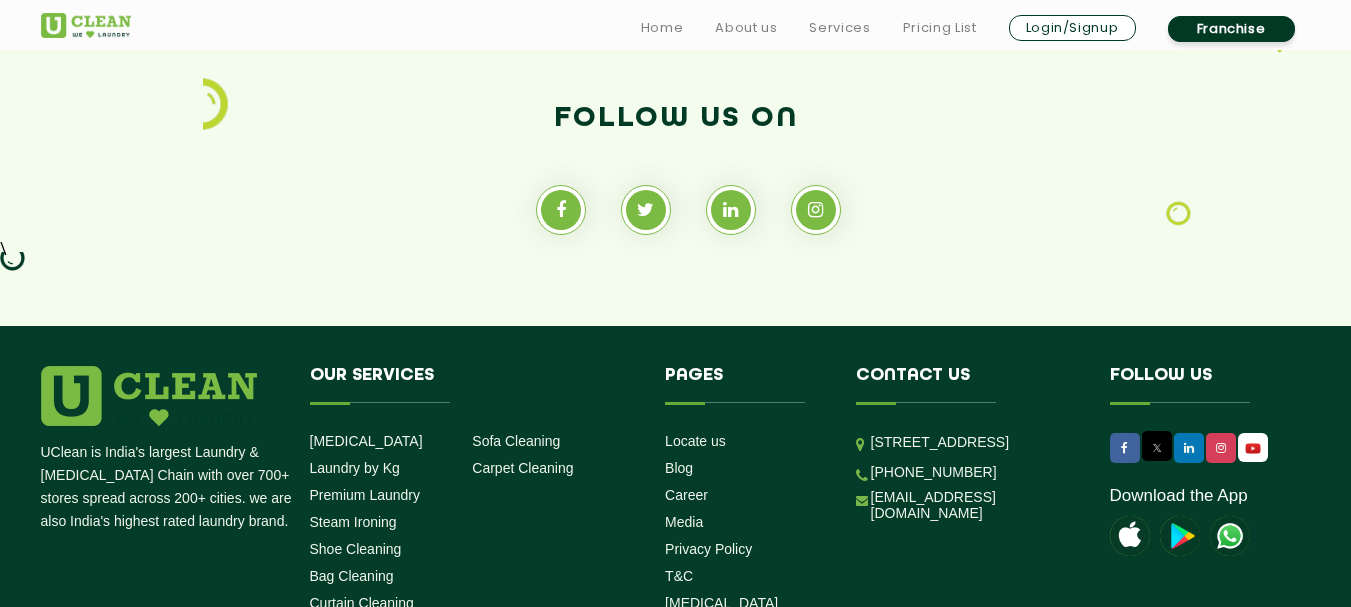 scroll, scrollTop: 2071, scrollLeft: 0, axis: vertical 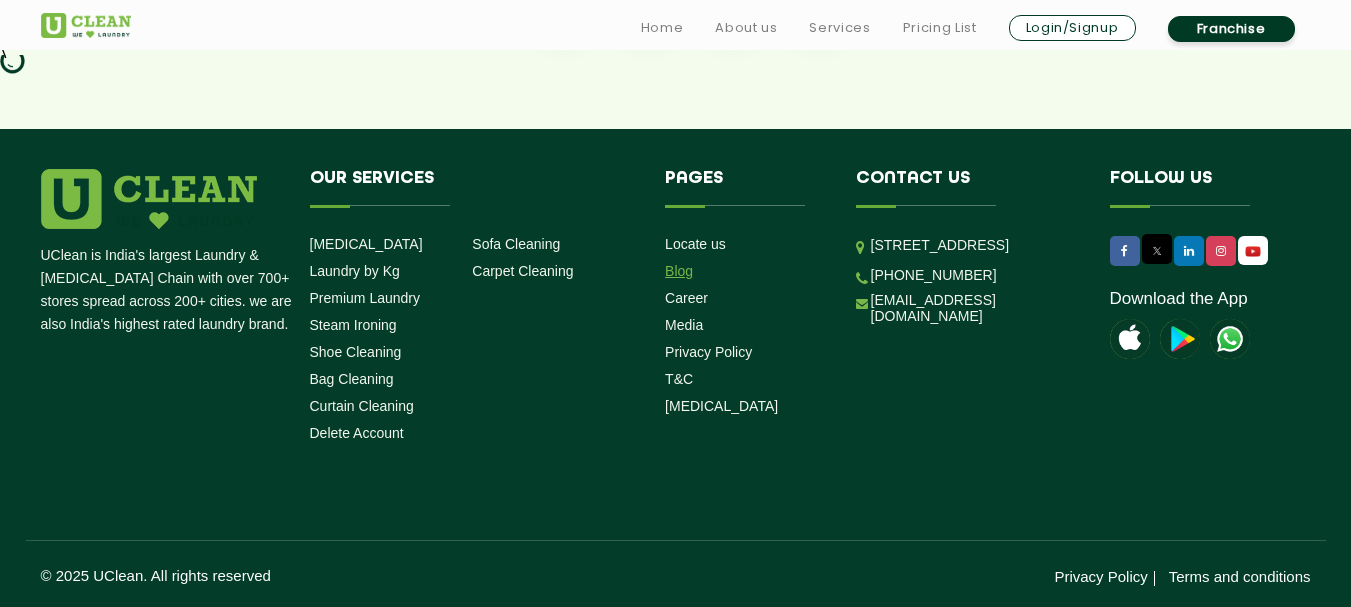 click on "Blog" at bounding box center [679, 271] 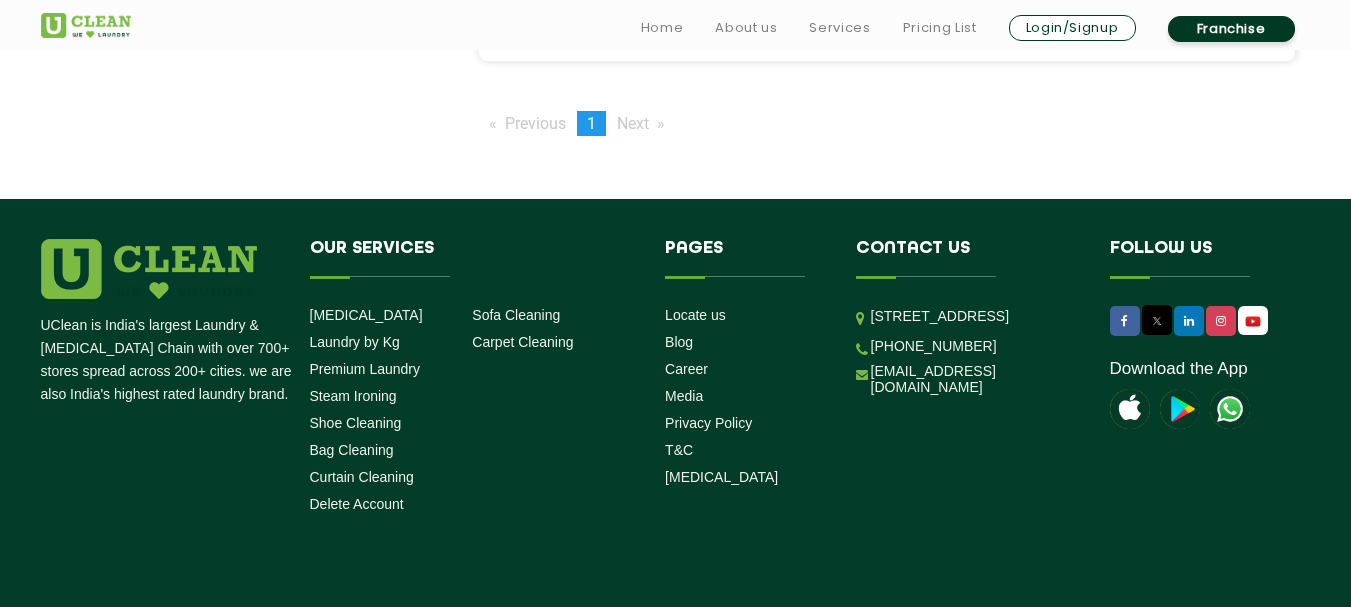 scroll, scrollTop: 3056, scrollLeft: 0, axis: vertical 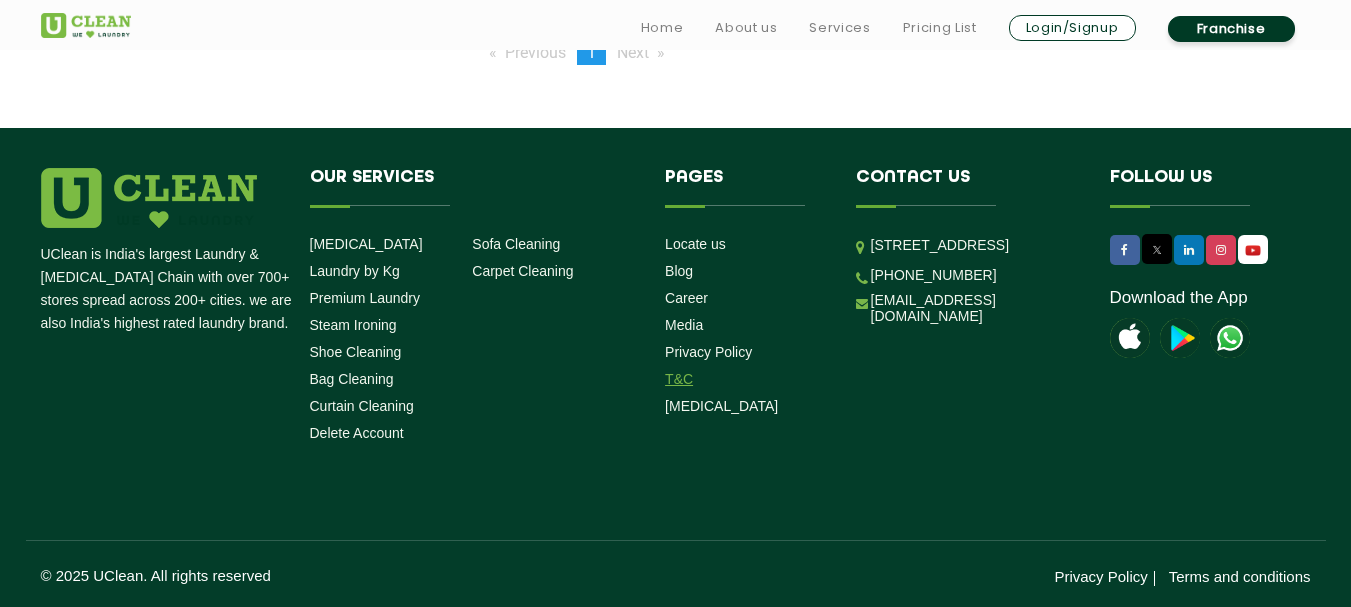 click on "T&C" at bounding box center [679, 379] 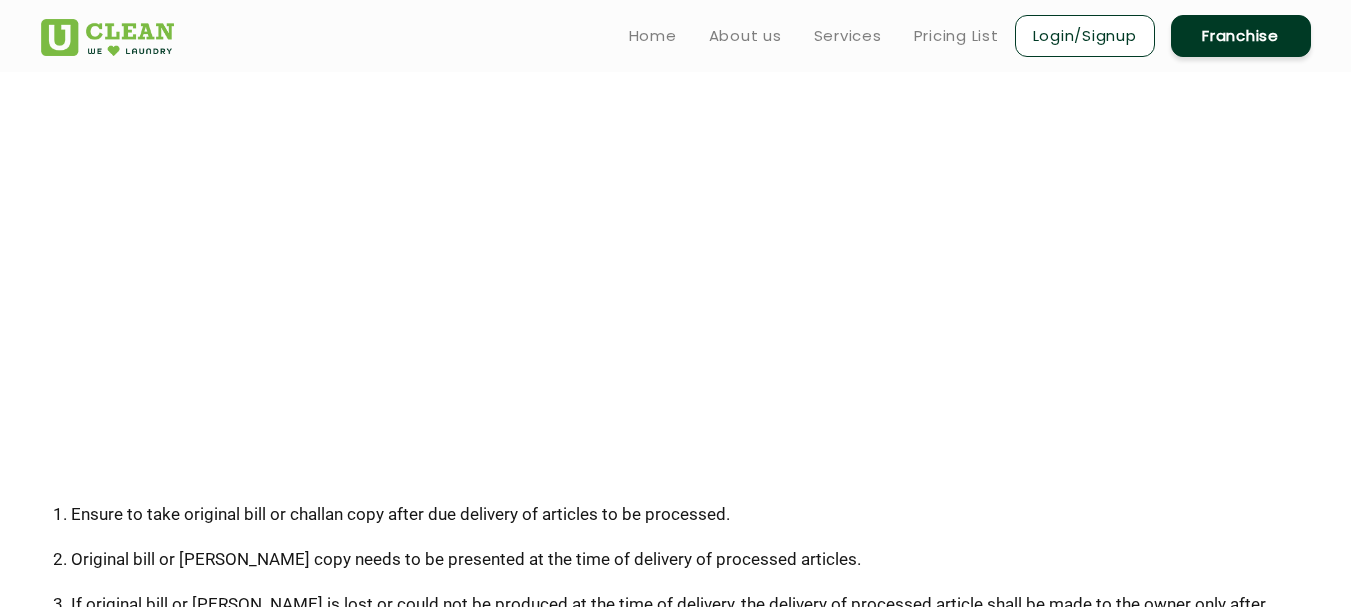 scroll, scrollTop: 0, scrollLeft: 0, axis: both 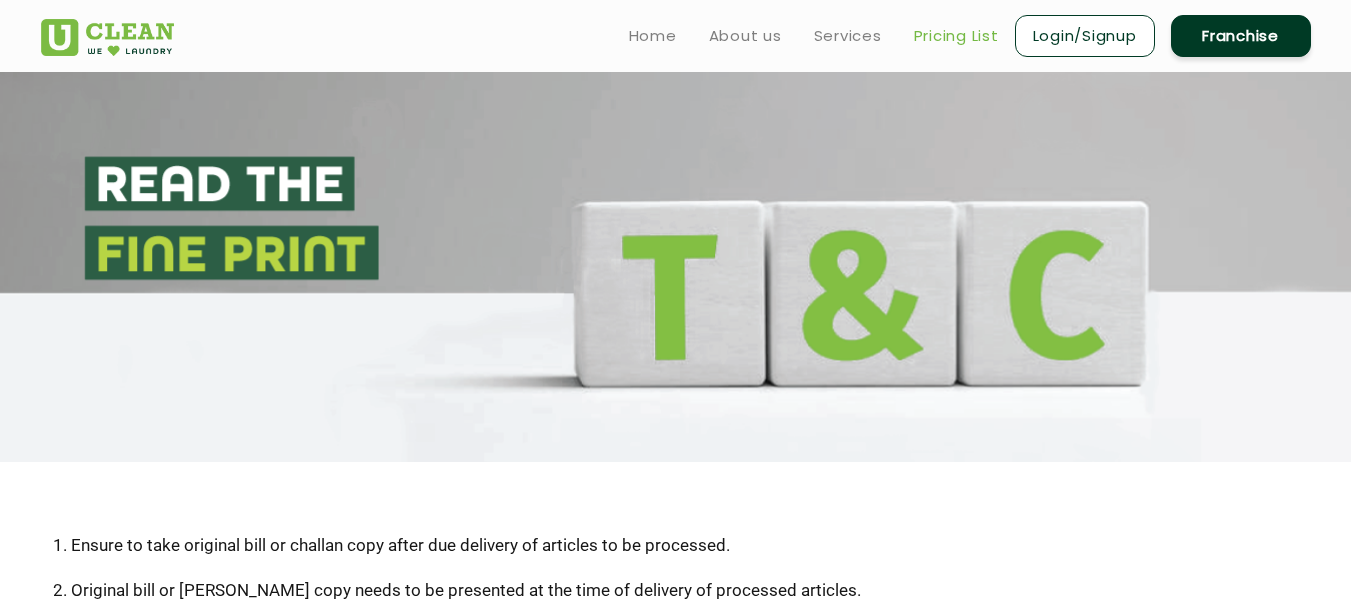 click on "Pricing List" at bounding box center [956, 36] 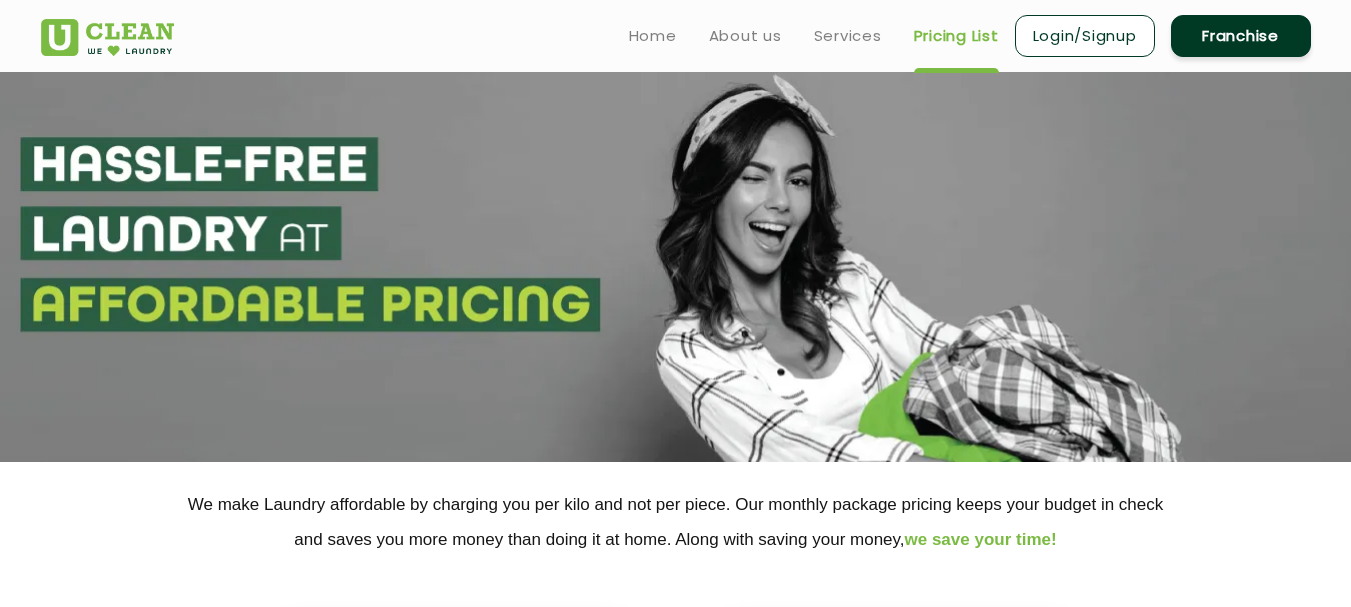 select on "0" 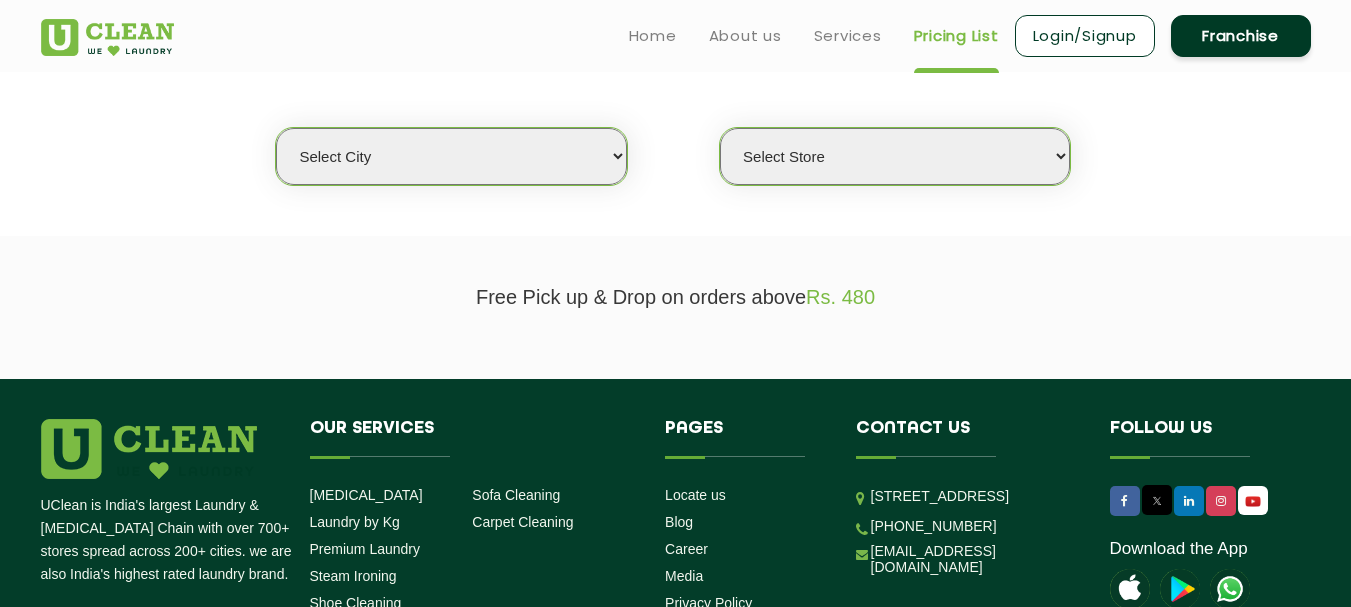 scroll, scrollTop: 400, scrollLeft: 0, axis: vertical 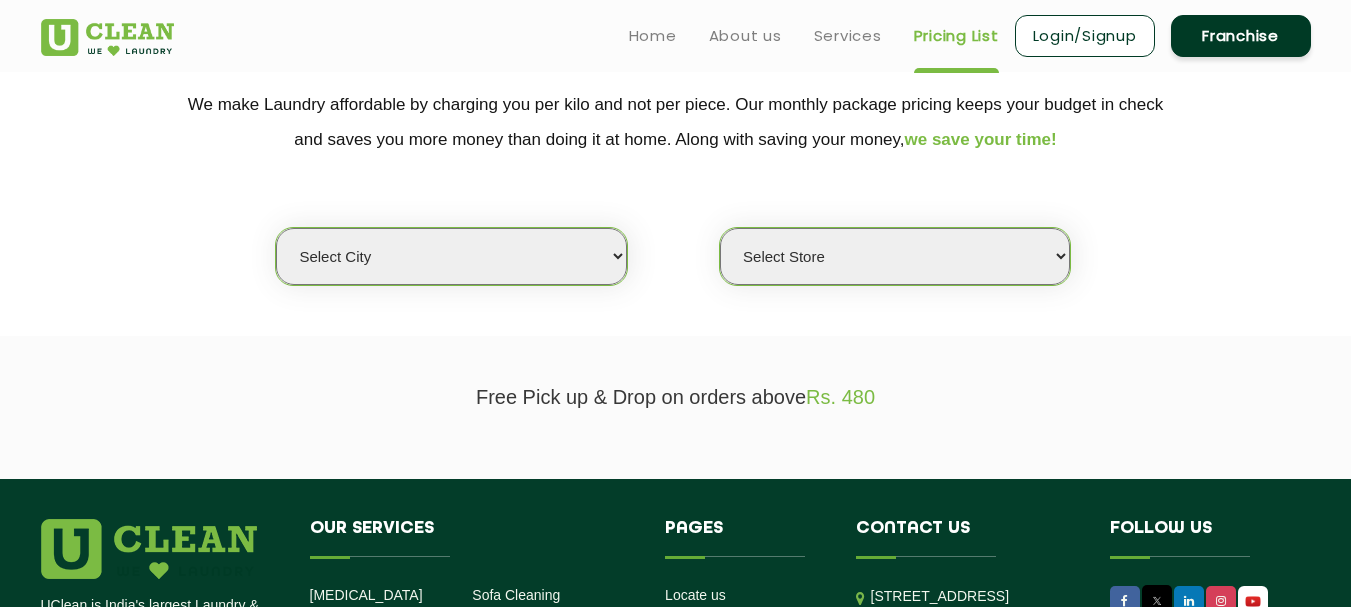 click on "Select city Aalo Agartala Agra Ahmedabad Akola Aligarh Alwar - UClean Select Amravati Aurangabad Ayodhya Bahadurgarh Bahraich Baleswar Baramulla Bareilly Barmer Barpeta Bathinda Belgaum Bengaluru Berhampur Bettiah Bhagalpur Bhilwara Bhiwadi Bhopal Bhubaneshwar Bidar Bikaner Bilaspur Bokaro Bongaigaon Chandigarh Chennai Chitrakoot Cochin Coimbatore Cooch Behar Coonoor Daman Danapur Darrang Daudnagar Dehradun Delhi Deoghar Dhanbad Dharwad Dhule Dibrugarh Digboi Dimapur Dindigul Duliajan Ellenabad Erode Faridabad Gandhidham Gandhinagar Garia Ghaziabad Goa Gohana Golaghat Gonda Gorakhpur Gurugram Guwahati Gwalior Haldwani Hamirpur Hanumangarh Haridwar Hingoli Hojai Howrah Hubli Hyderabad Imphal Indore Itanagar Jagdalpur Jagraon Jaipur Jaipur - Select Jammu Jamshedpur Jehanabad Jhansi Jodhpur Jorhat Kaithal Kakinada Kanpur Kargil Karimganj Kathmandu Kharupetia Khopoli Kochi Kohima Kokapet Kokrajhar Kolhapur Kolkata Kota Kotdwar Krishnanagar Kundli Kurnool Latur Leh Longding Lower Subansiri Lucknow Ludhiana Madurai" at bounding box center [451, 256] 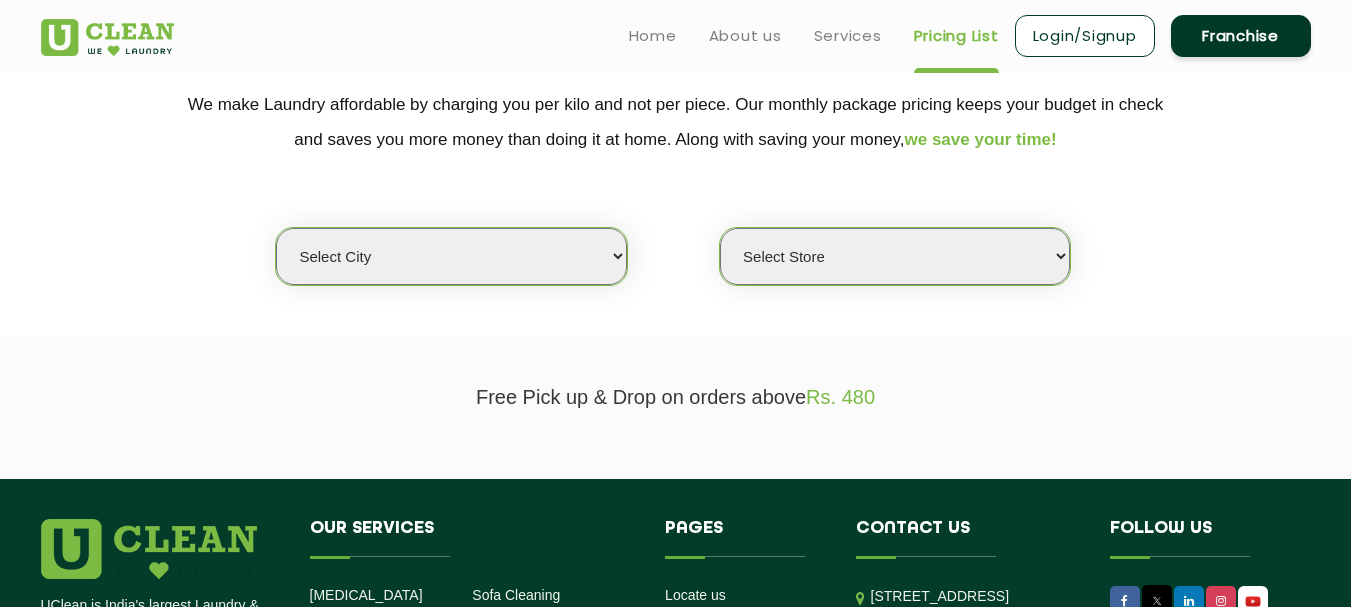 click on "Select Store" at bounding box center (895, 256) 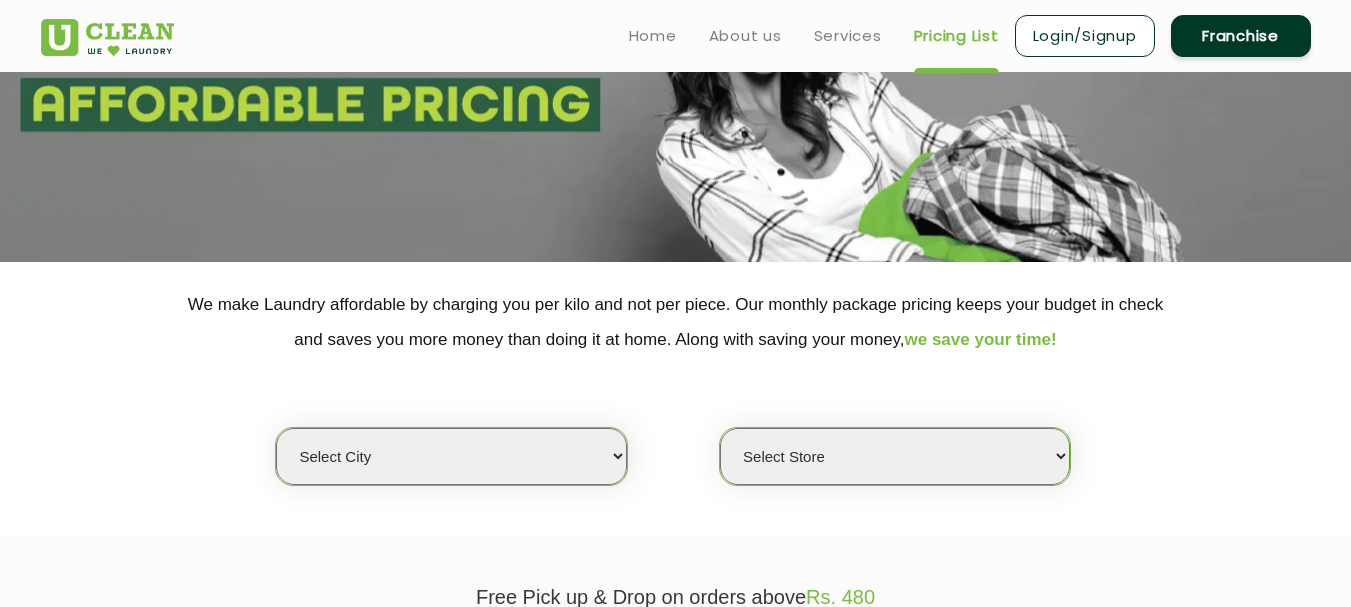 scroll, scrollTop: 0, scrollLeft: 0, axis: both 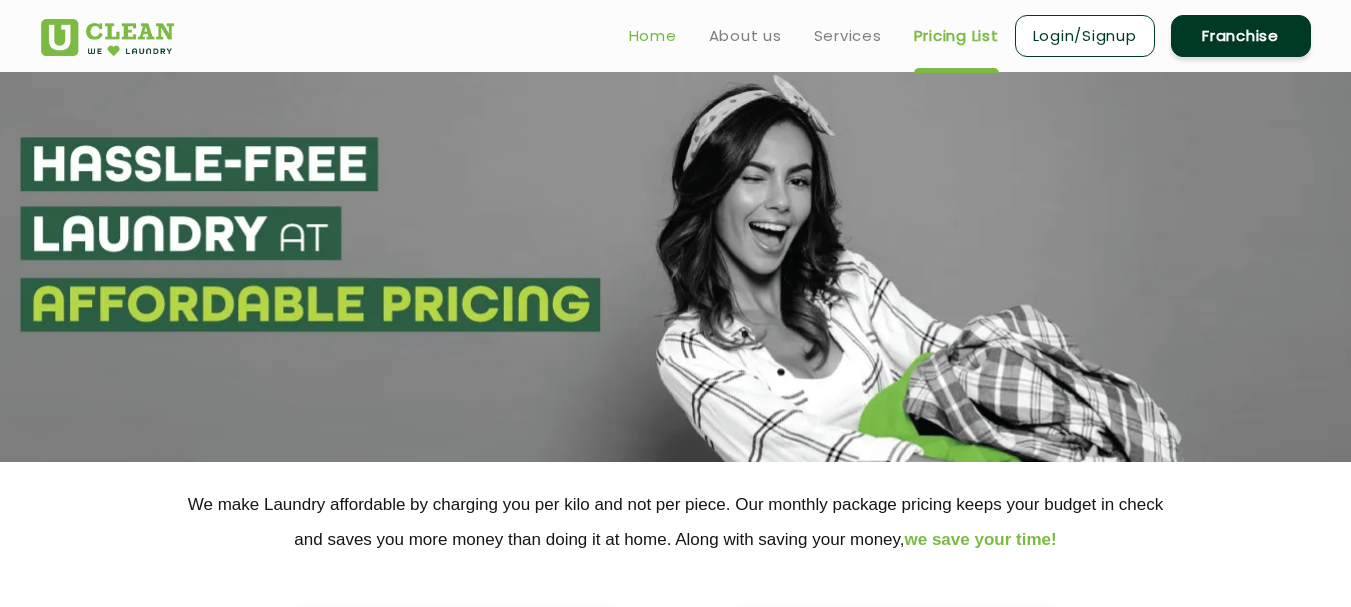 click on "Home" at bounding box center [653, 36] 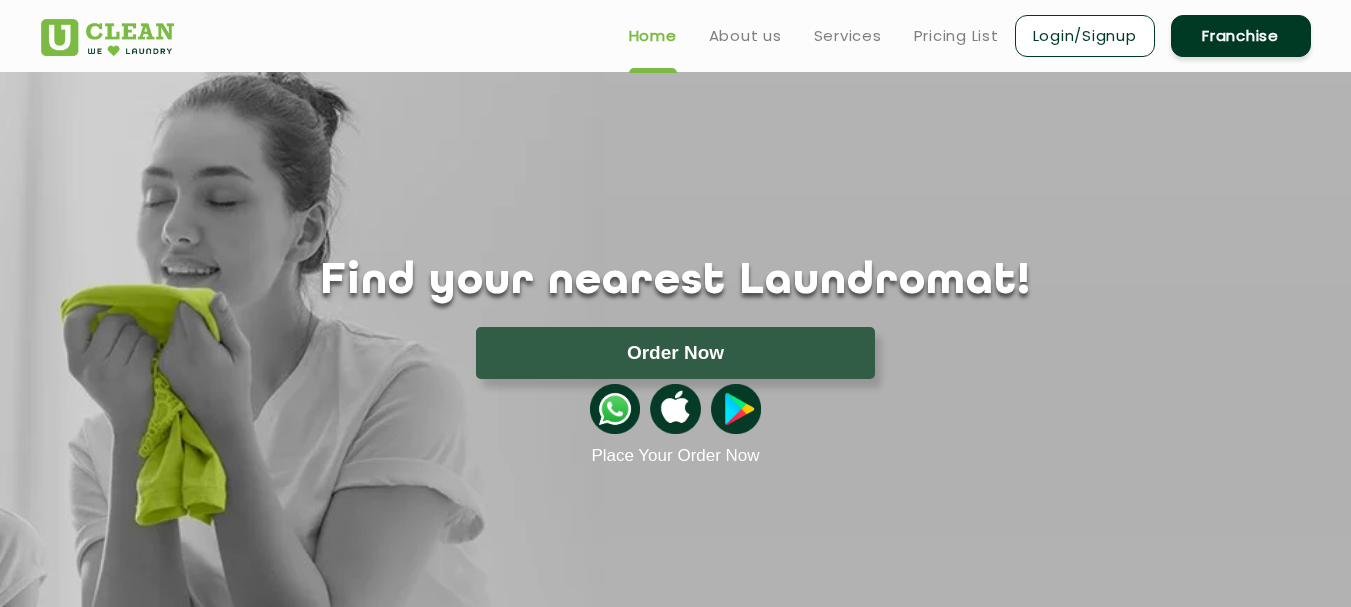 scroll, scrollTop: 0, scrollLeft: 0, axis: both 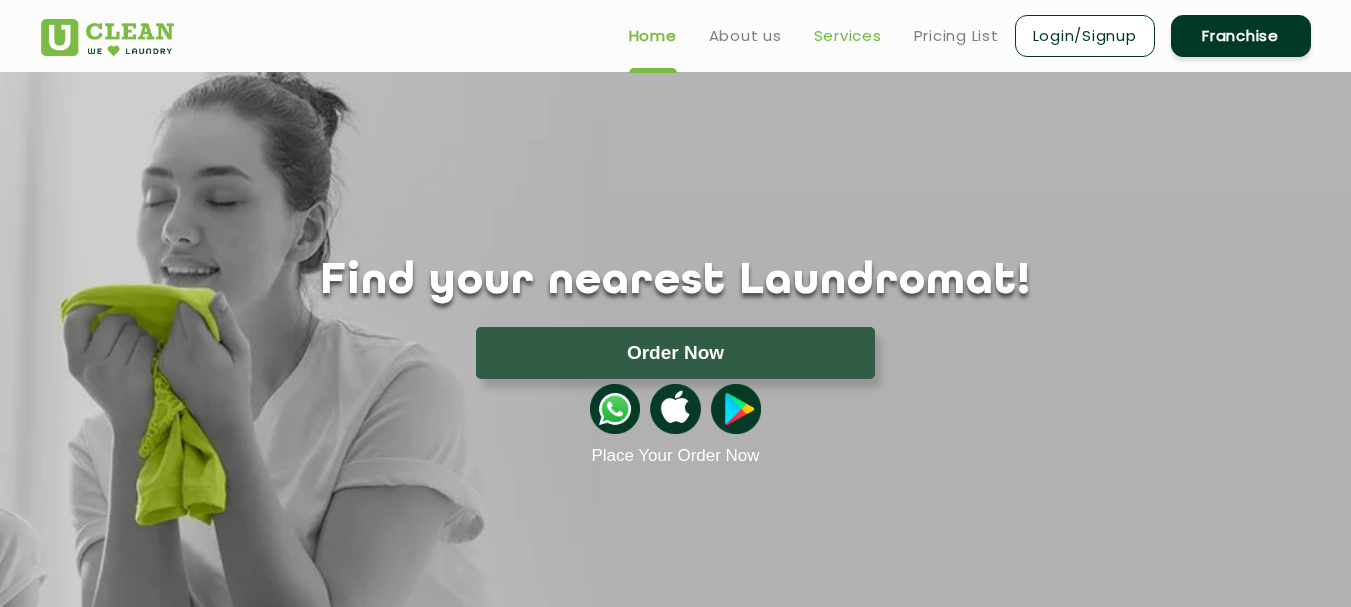 click on "Services" at bounding box center (848, 36) 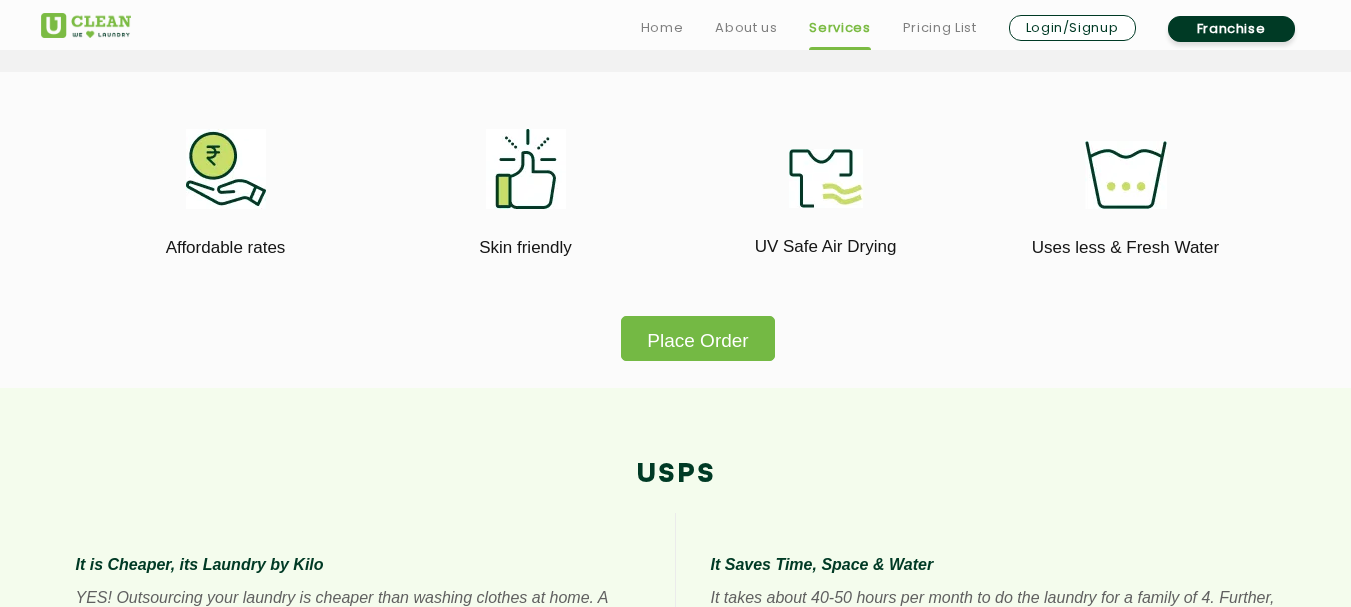 scroll, scrollTop: 1200, scrollLeft: 0, axis: vertical 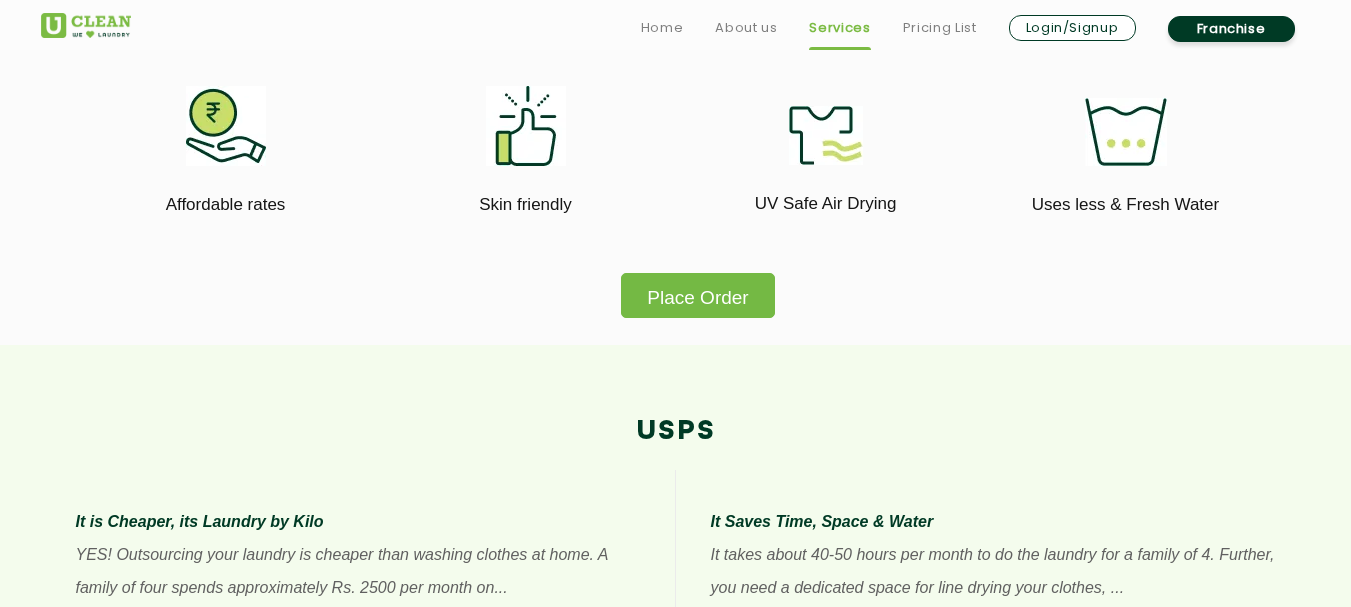 click on "Place Order" 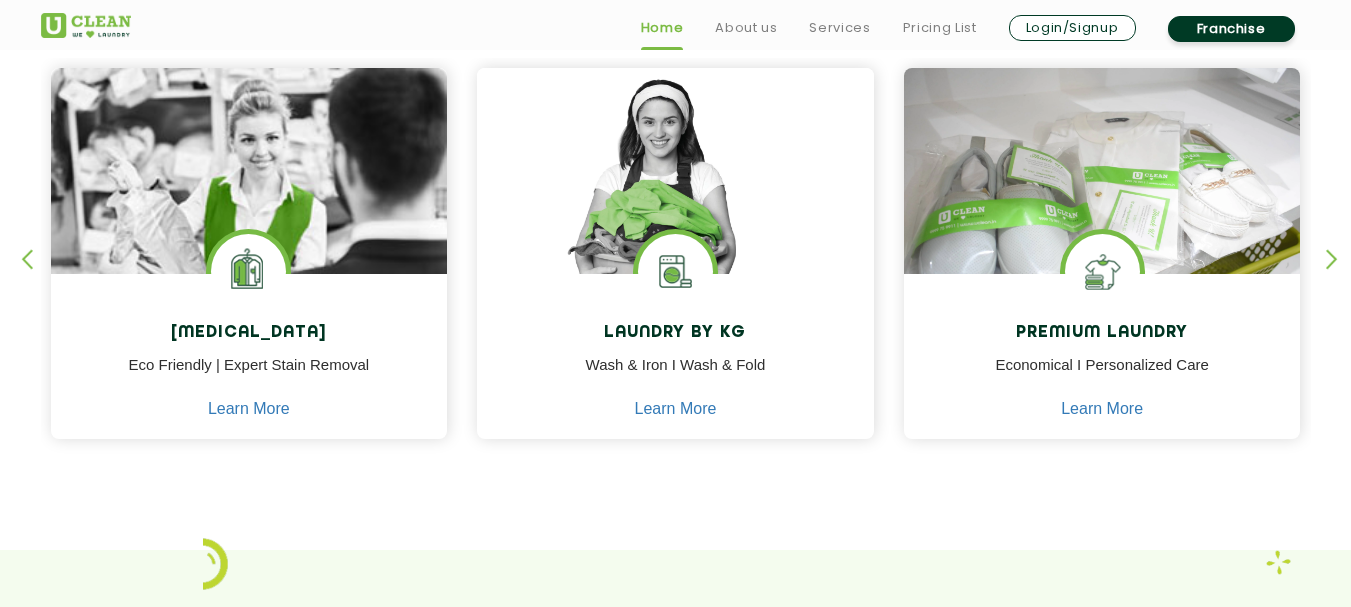 scroll, scrollTop: 900, scrollLeft: 0, axis: vertical 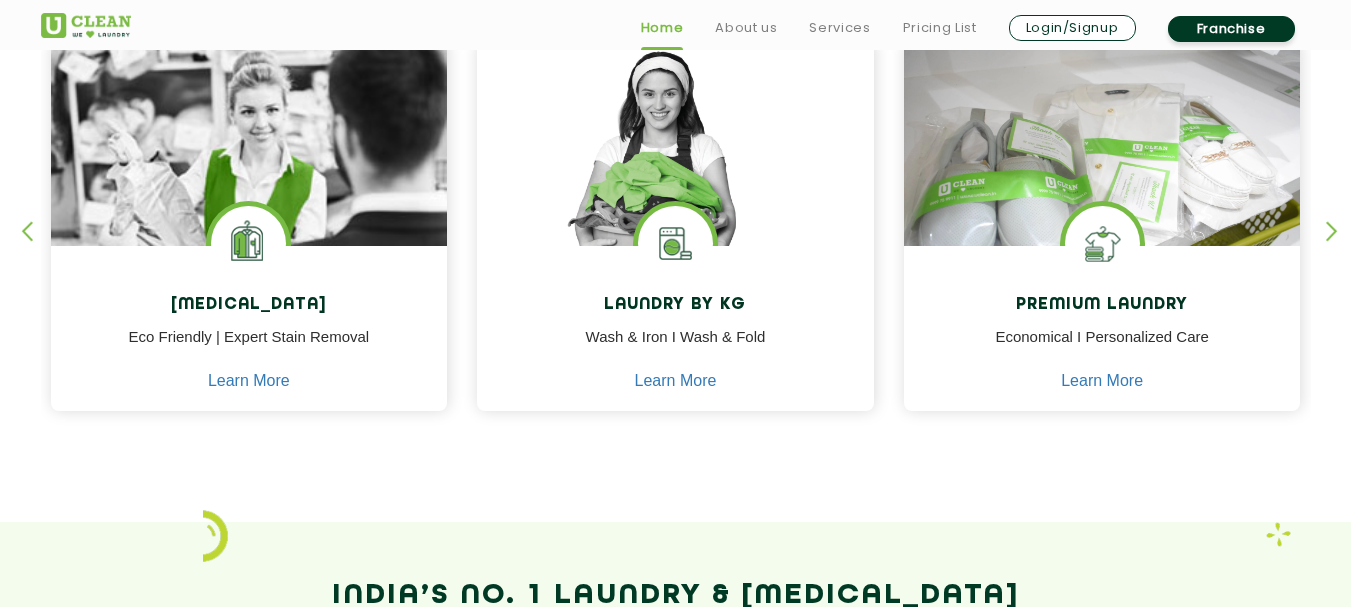 click at bounding box center [1341, 248] 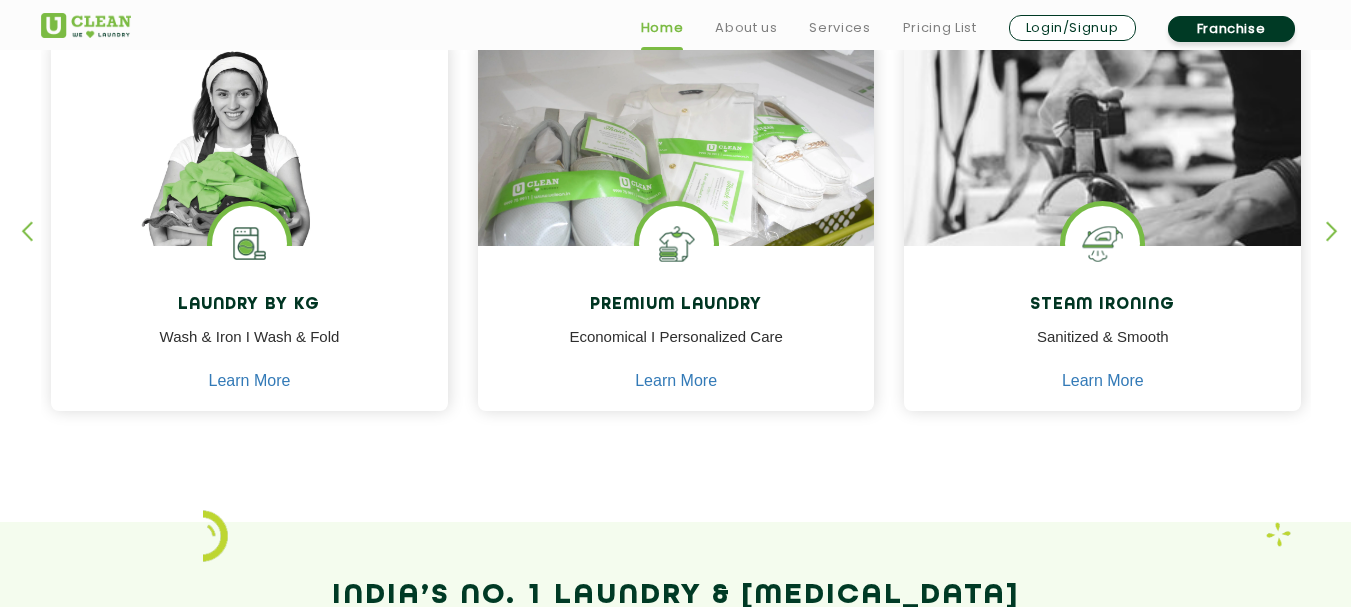 click at bounding box center (1341, 248) 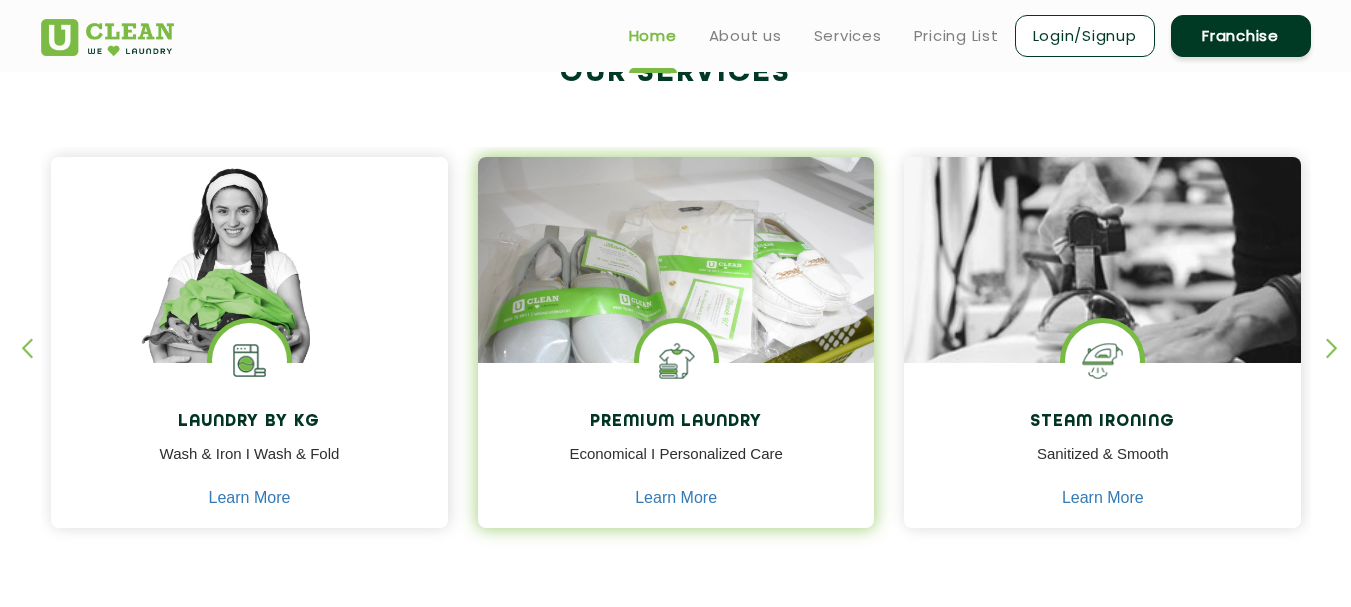 scroll, scrollTop: 600, scrollLeft: 0, axis: vertical 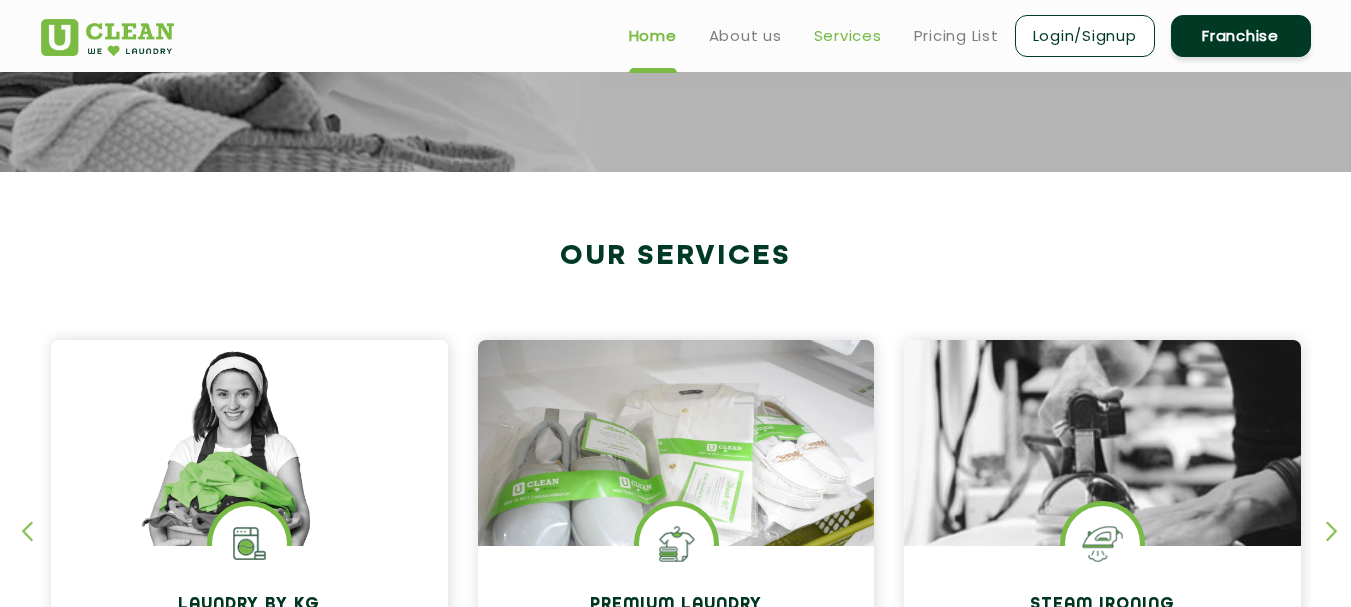 click on "Services" at bounding box center [848, 36] 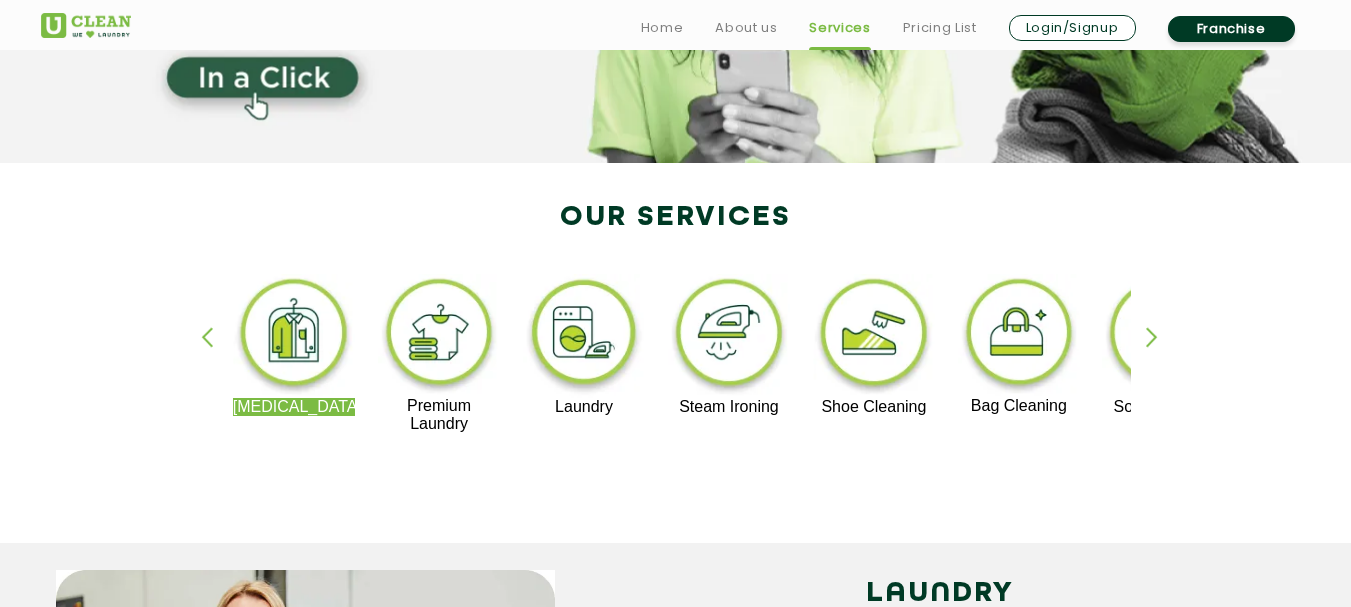 scroll, scrollTop: 300, scrollLeft: 0, axis: vertical 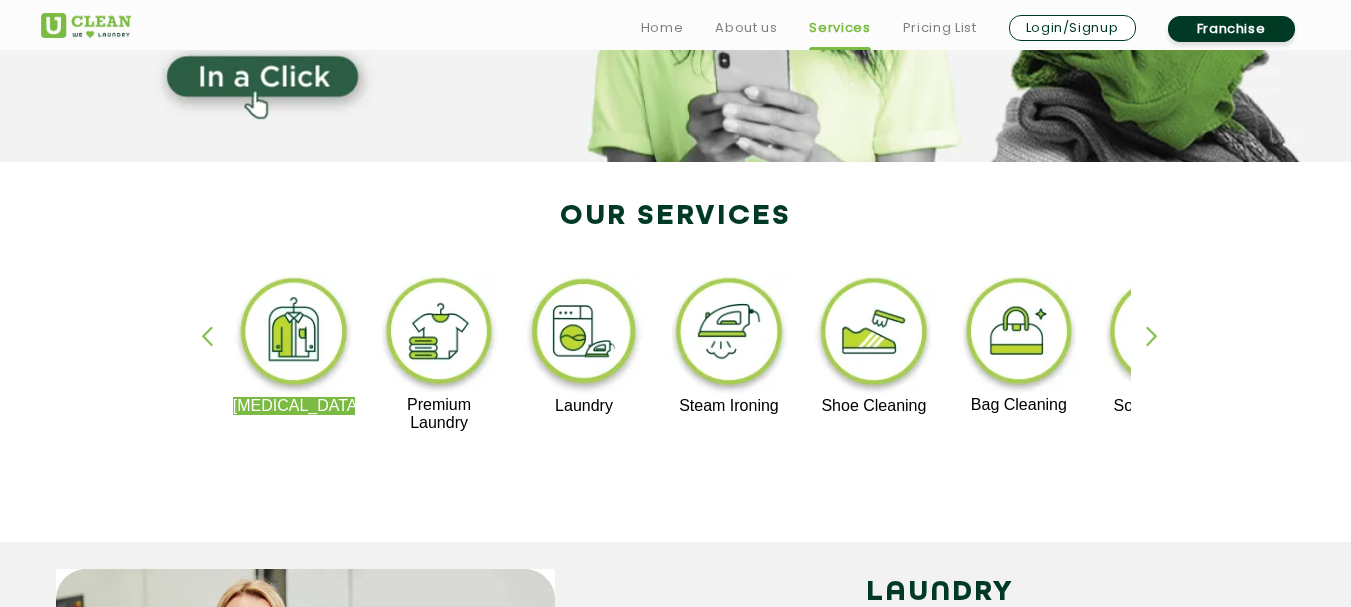 click at bounding box center (1161, 353) 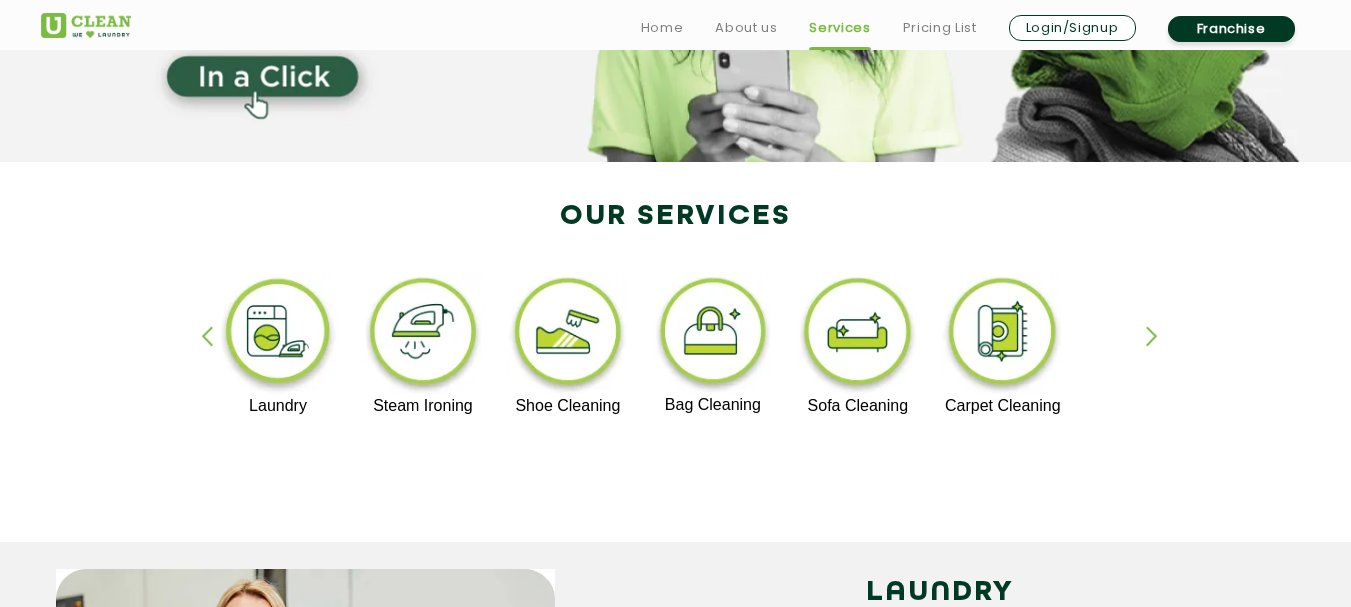 click at bounding box center (1161, 353) 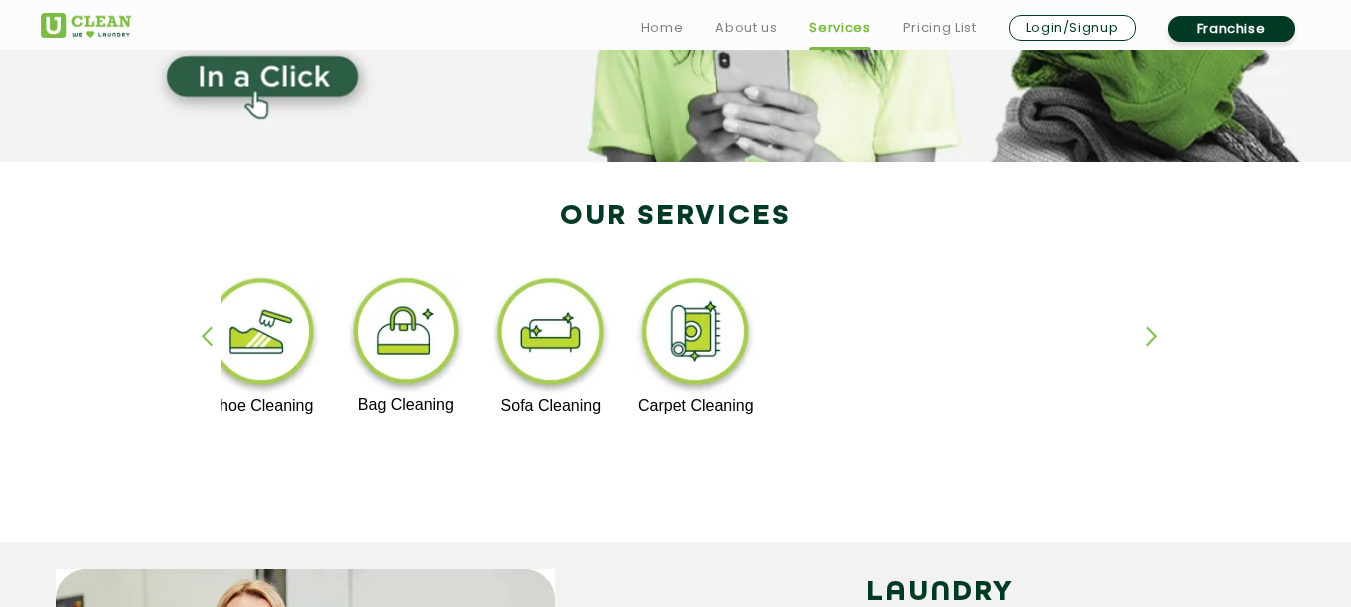 click at bounding box center (1161, 353) 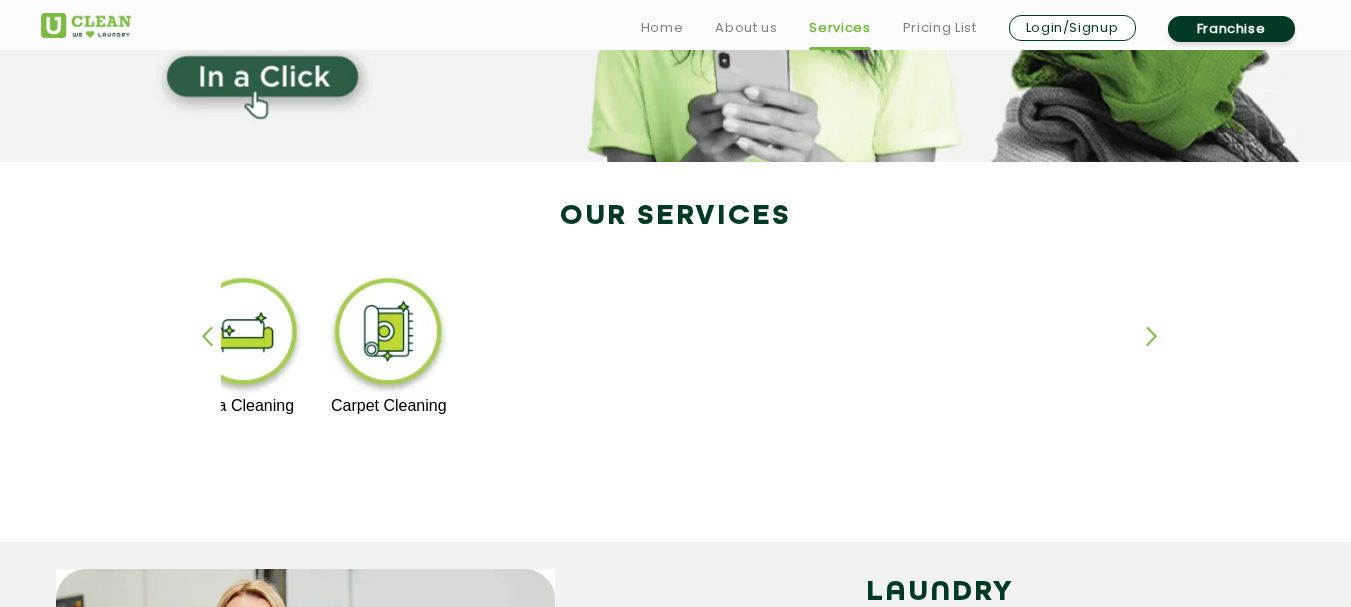 click at bounding box center [1161, 353] 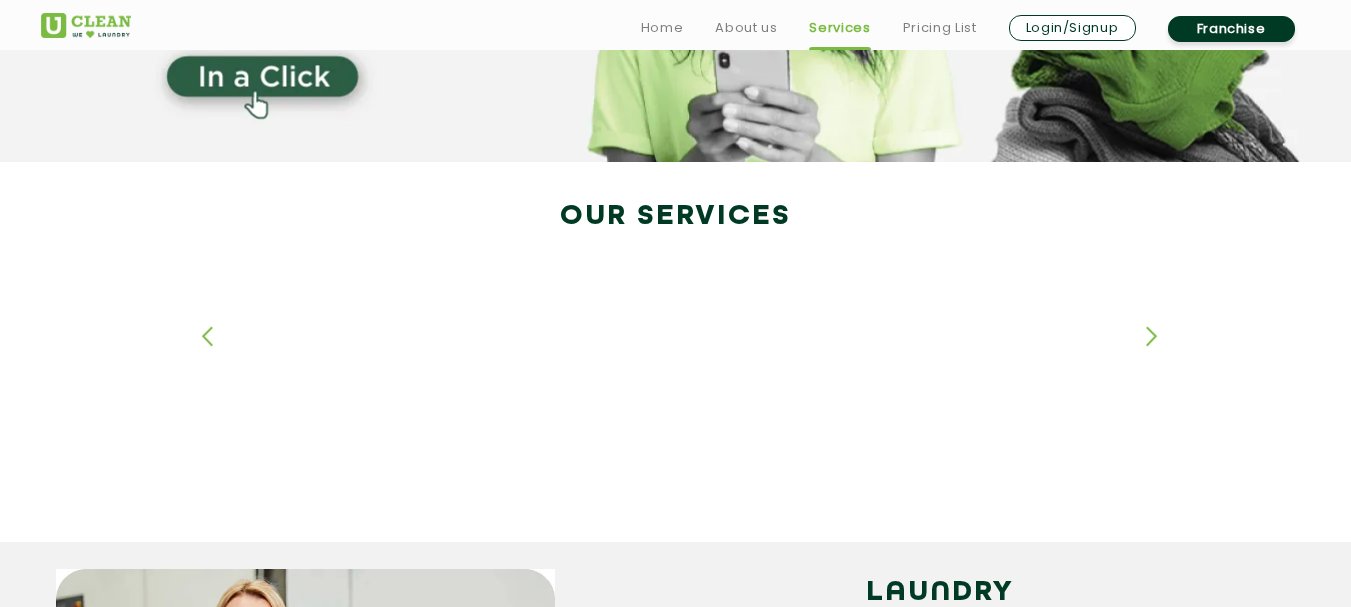 click on "Dry Cleaning Premium Laundry Laundry Steam Ironing Shoe Cleaning Bag Cleaning Sofa Cleaning Carpet Cleaning" 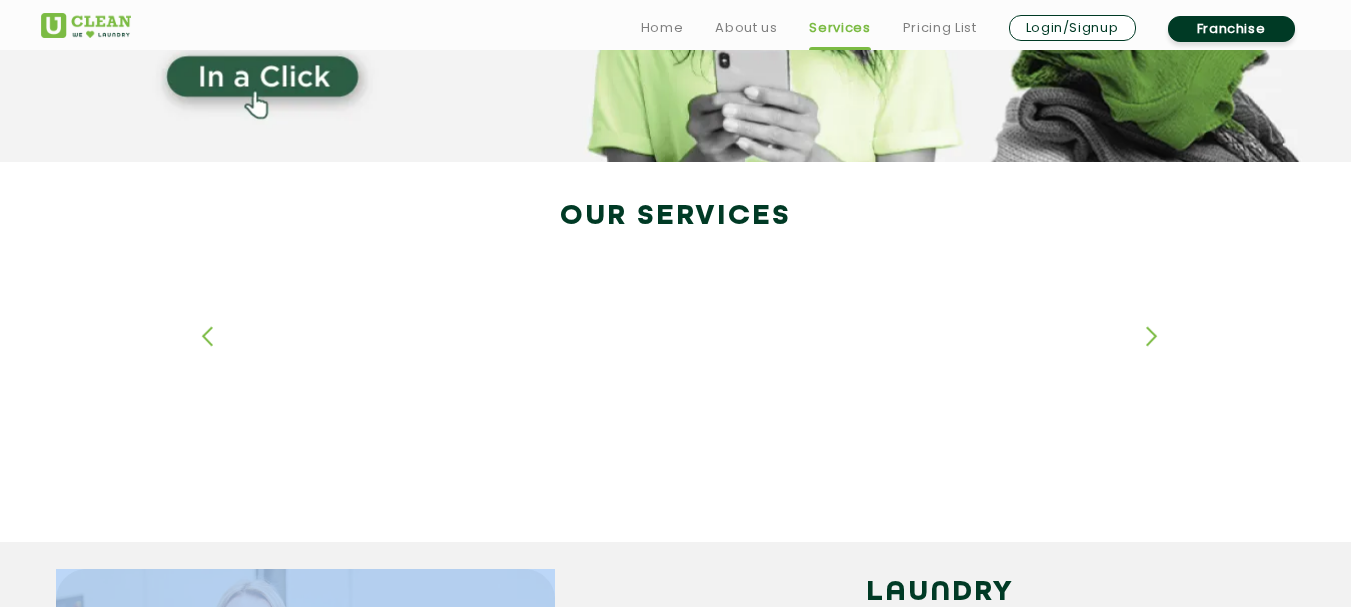 click on "Dry Cleaning Premium Laundry Laundry Steam Ironing Shoe Cleaning Bag Cleaning Sofa Cleaning Carpet Cleaning" 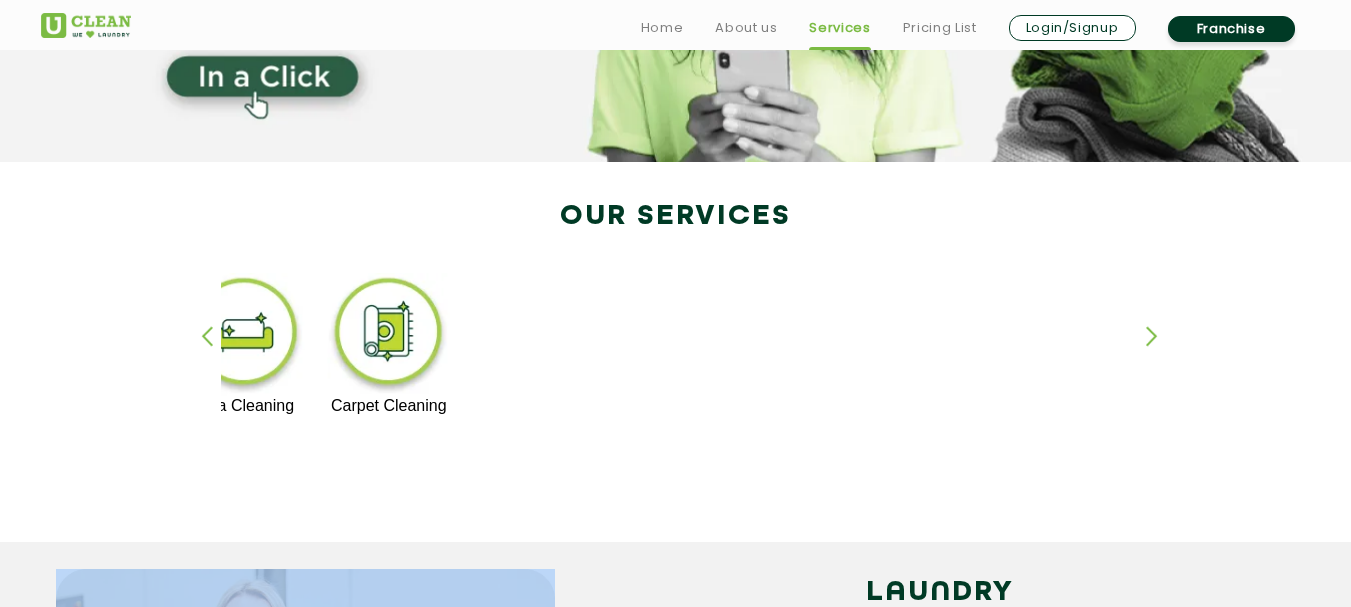 click at bounding box center [216, 353] 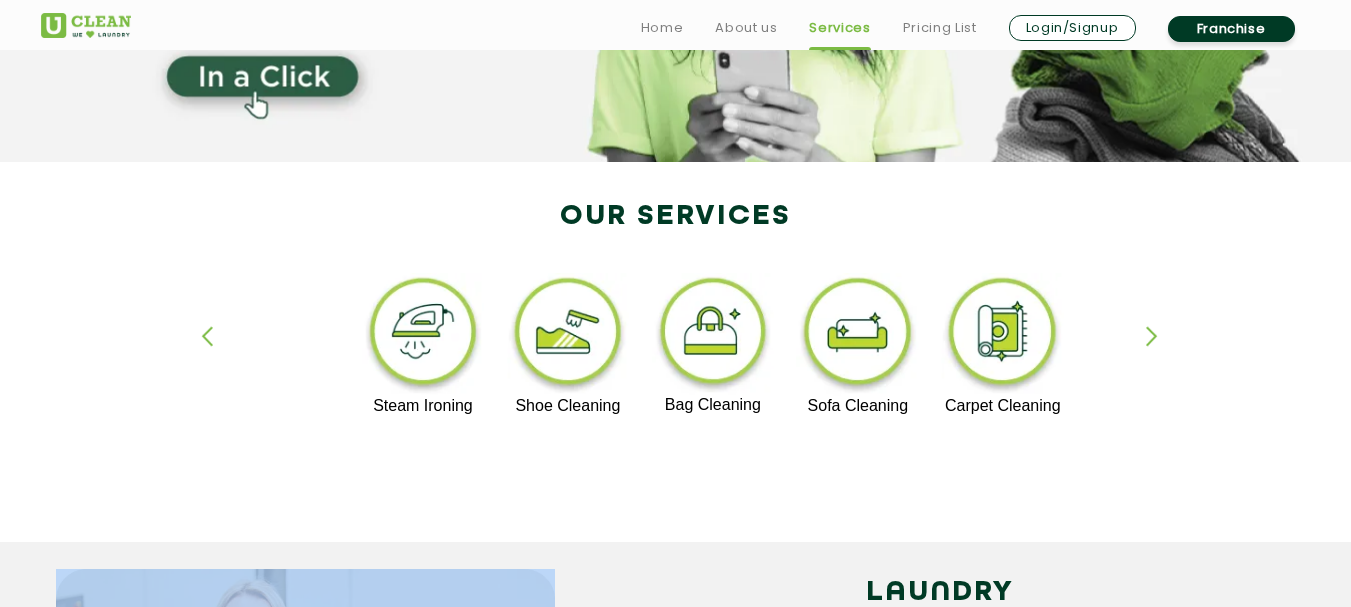 click at bounding box center [216, 353] 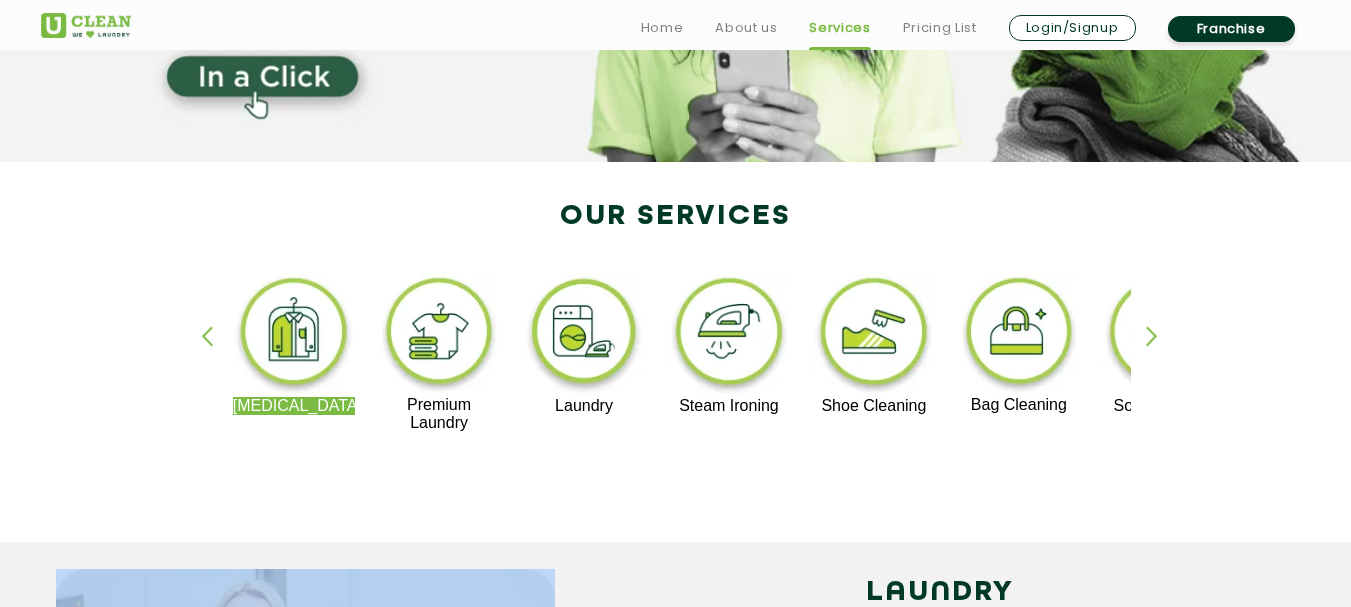 click at bounding box center [216, 353] 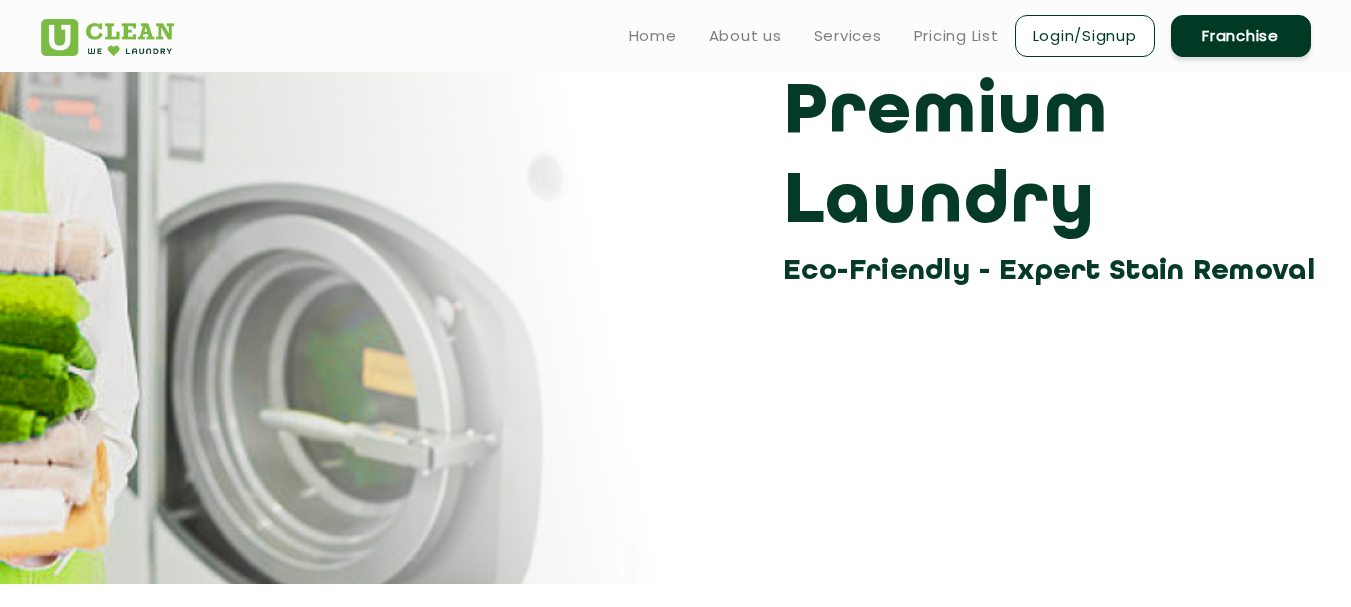scroll, scrollTop: 0, scrollLeft: 0, axis: both 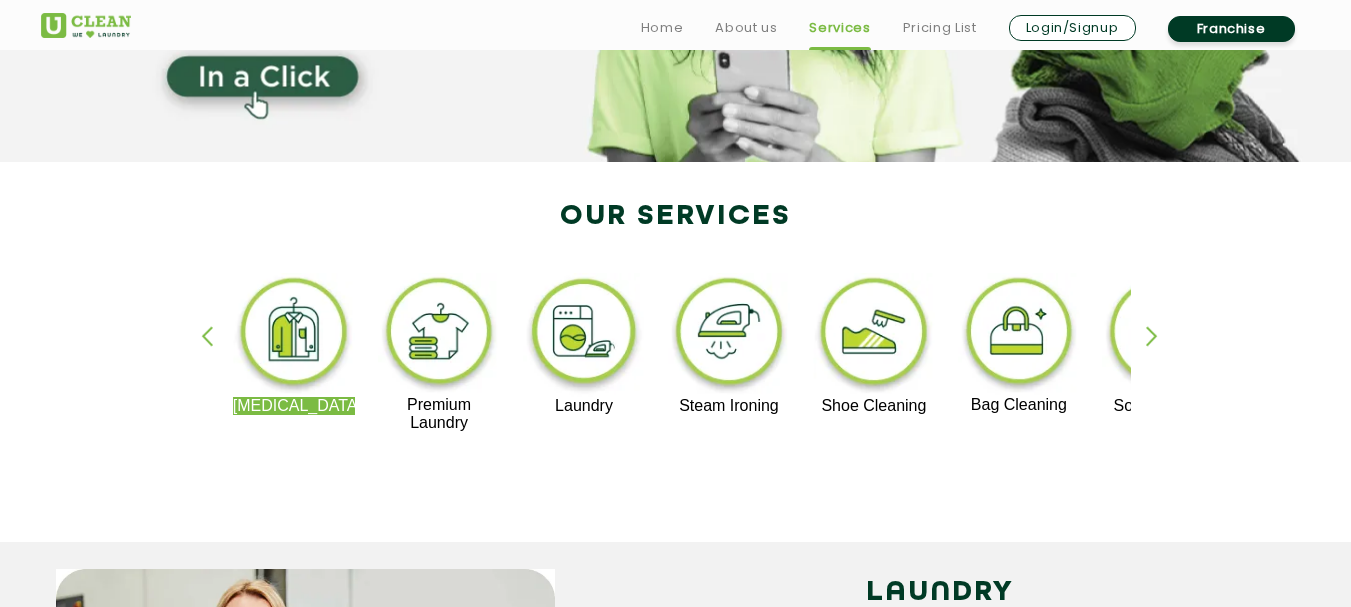 click at bounding box center [1161, 353] 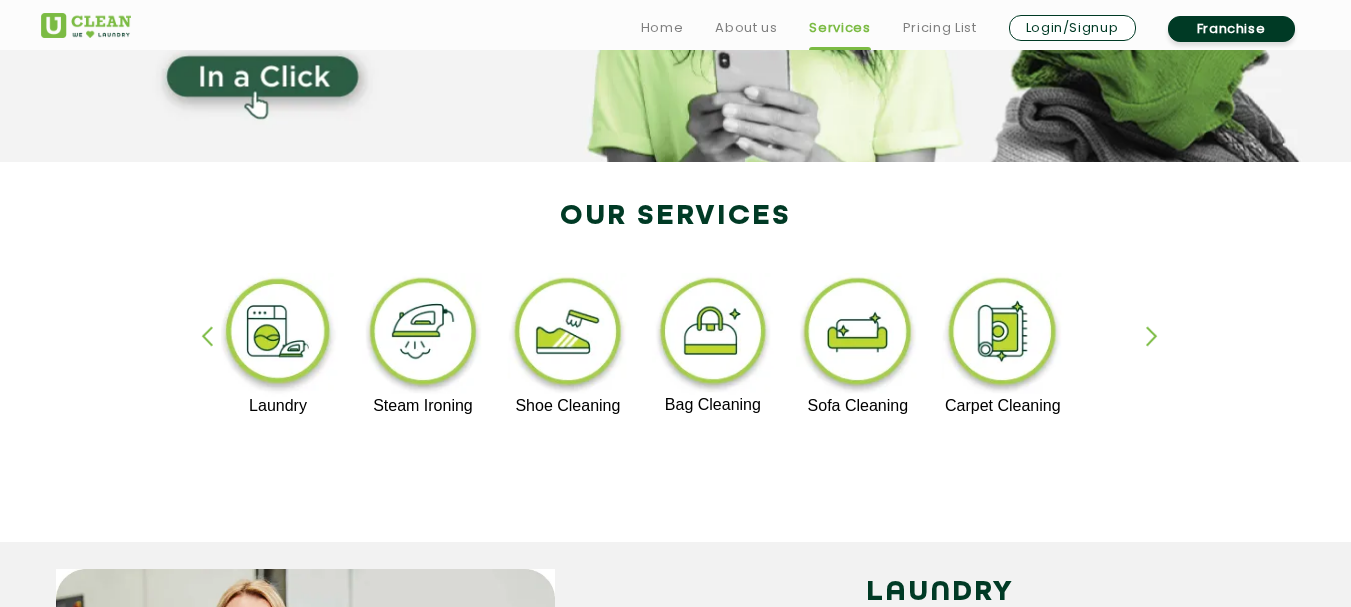 click at bounding box center [216, 353] 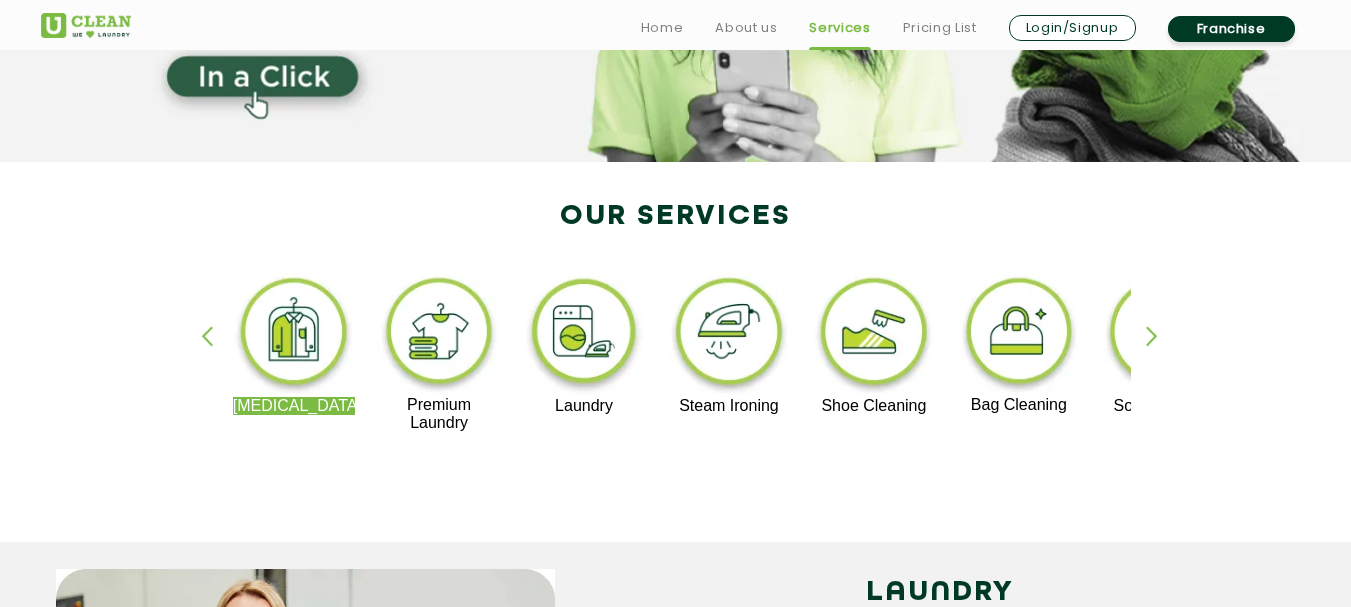 click at bounding box center (294, 335) 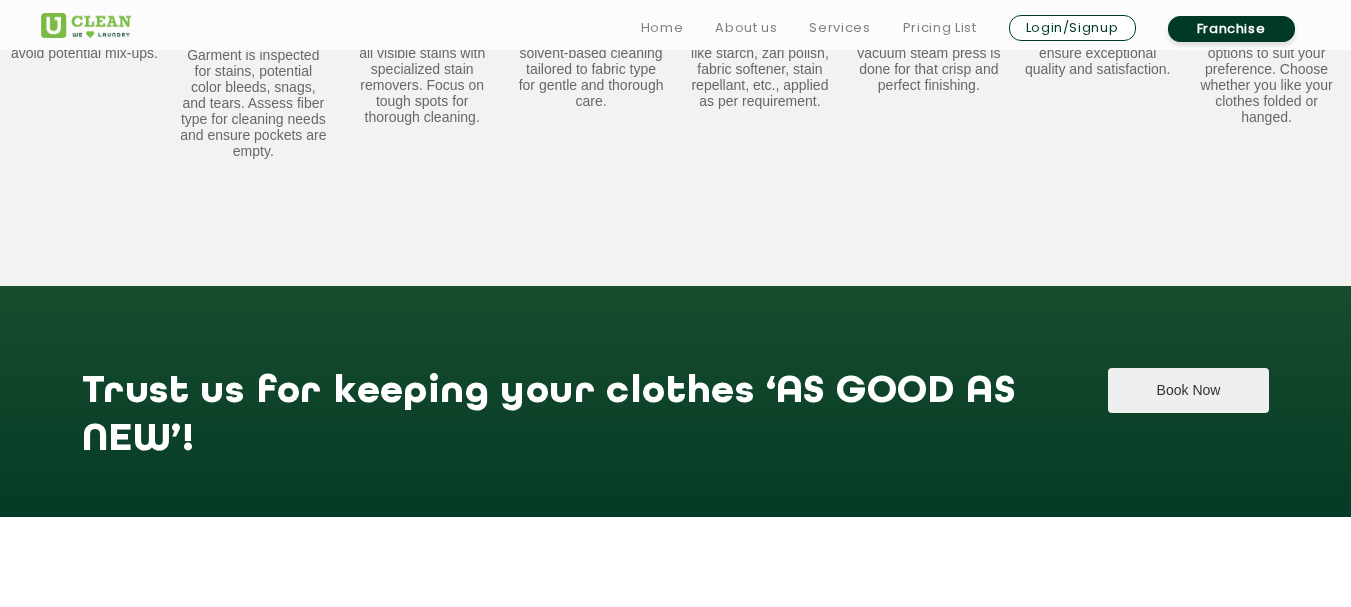 scroll, scrollTop: 2000, scrollLeft: 0, axis: vertical 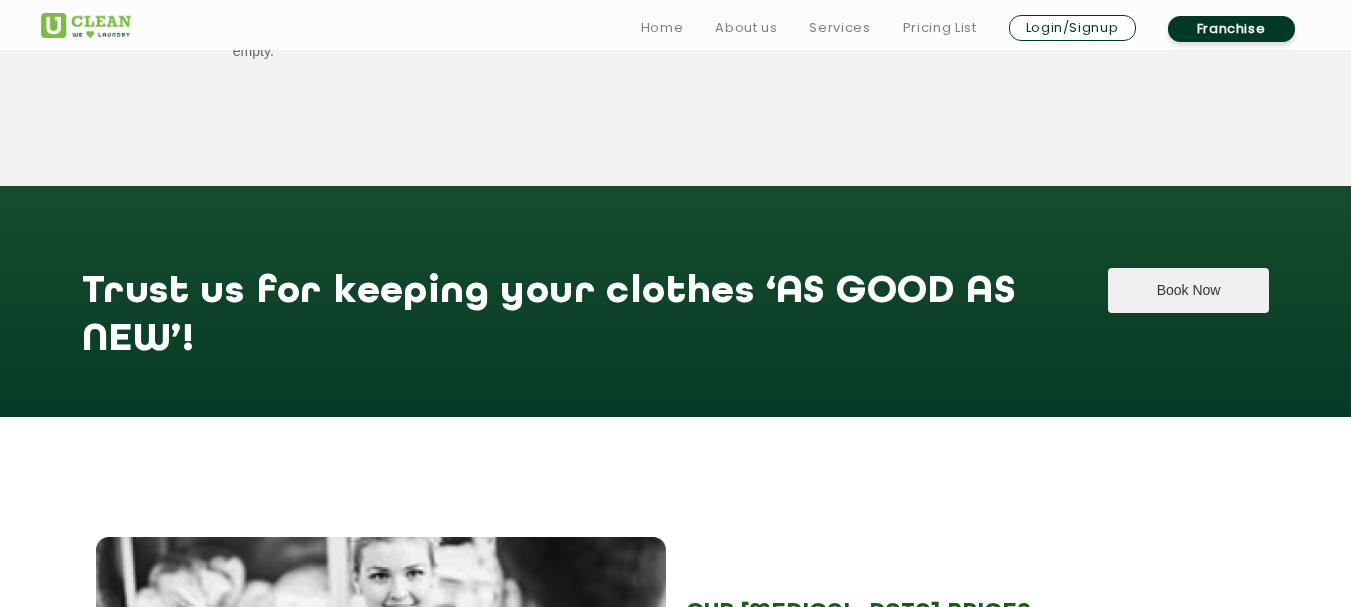 click on "Book Now" 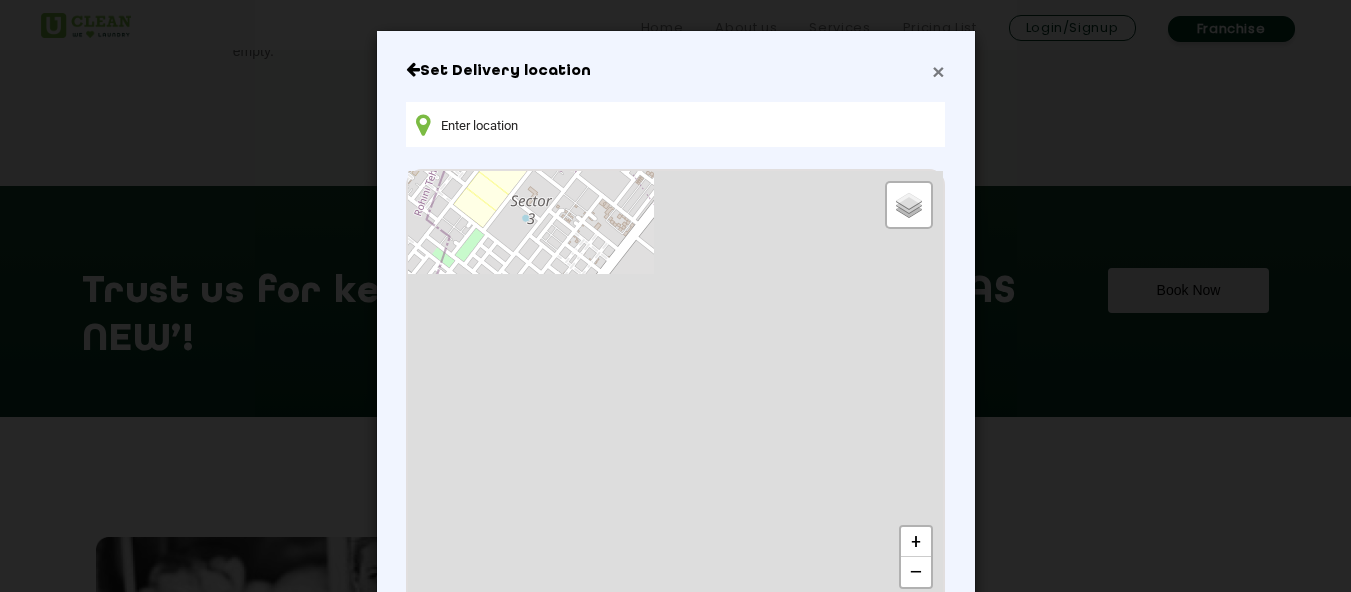 click on "×" at bounding box center (938, 71) 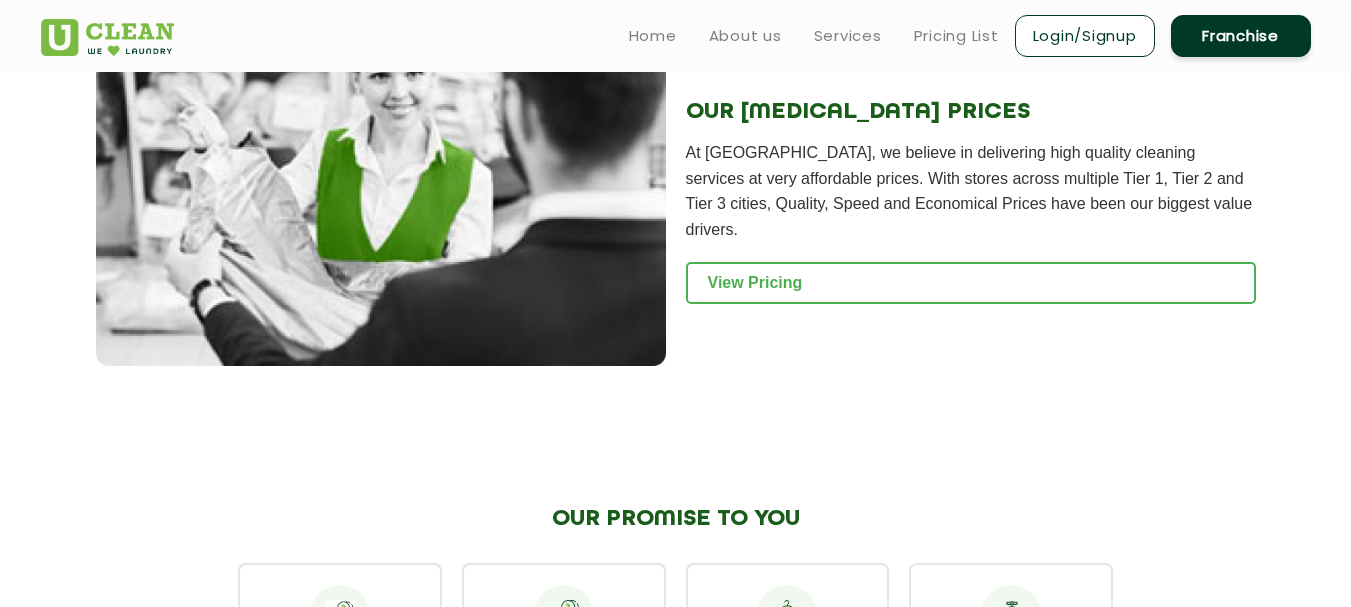 scroll, scrollTop: 2400, scrollLeft: 0, axis: vertical 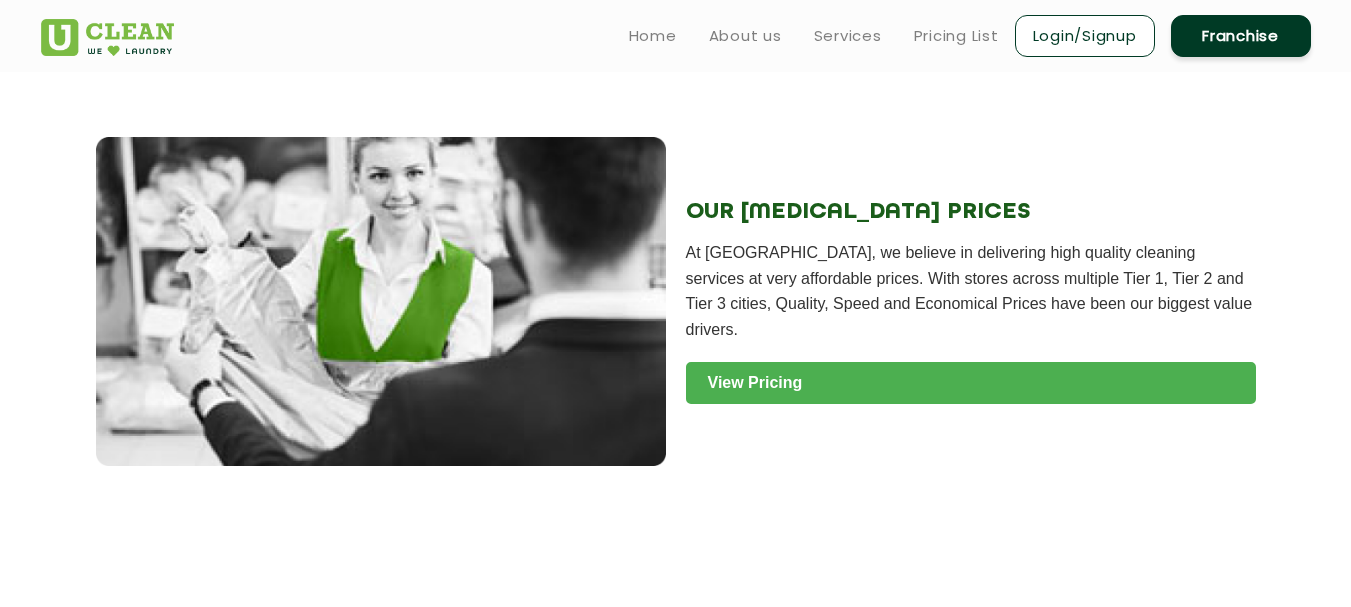 click on "View Pricing" 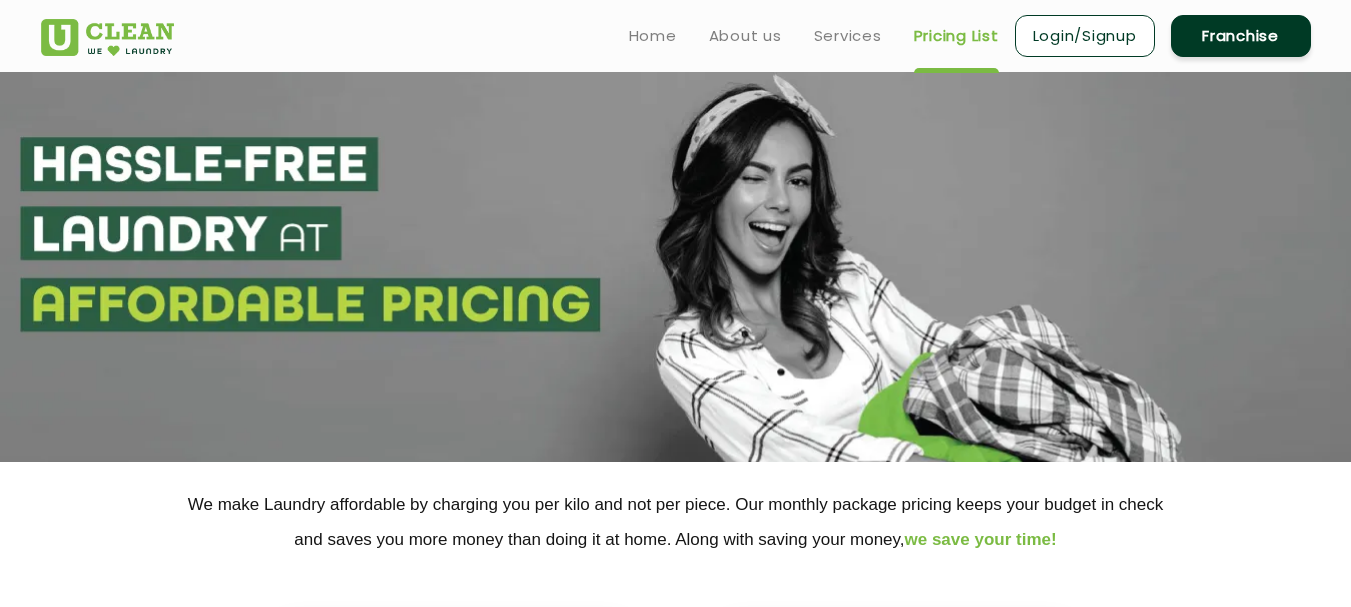 scroll, scrollTop: 400, scrollLeft: 0, axis: vertical 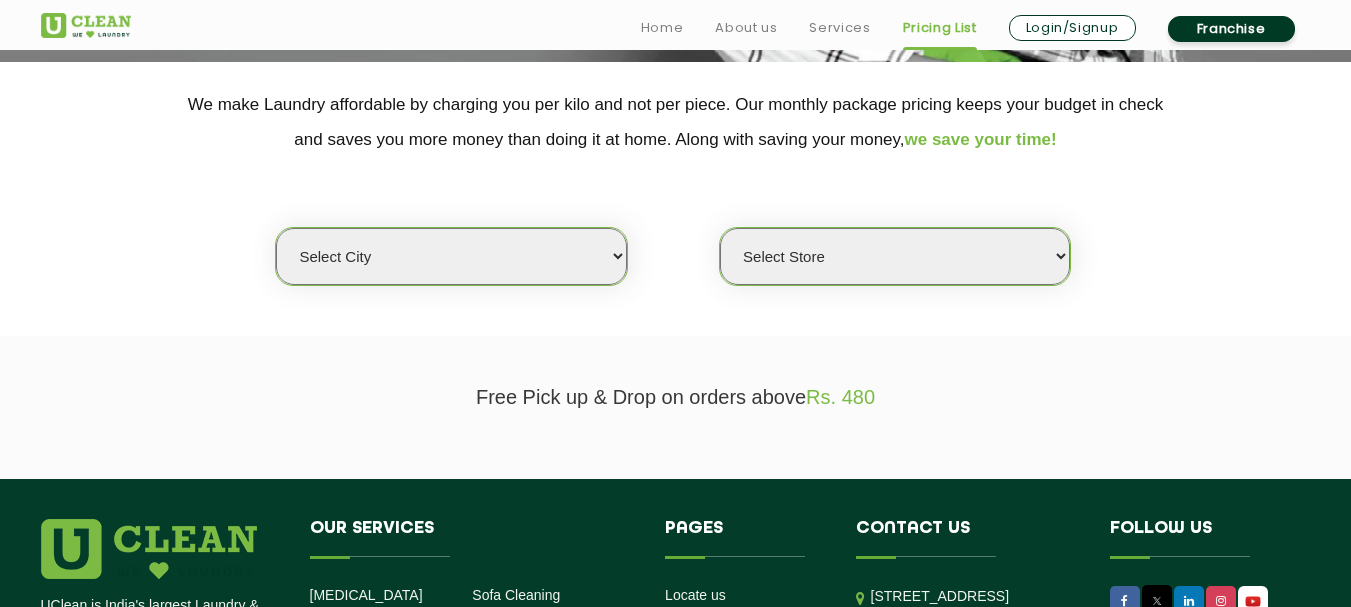 click on "Select city Aalo Agartala Agra Ahmedabad Akola Aligarh Alwar - UClean Select Amravati Aurangabad Ayodhya Bahadurgarh Bahraich Baleswar Baramulla Bareilly Barmer Barpeta Bathinda Belgaum Bengaluru Berhampur Bettiah Bhagalpur Bhilwara Bhiwadi Bhopal Bhubaneshwar Bidar Bikaner Bilaspur Bokaro Bongaigaon Chandigarh Chennai Chitrakoot Cochin Coimbatore Cooch Behar Coonoor Daman Danapur Darrang Daudnagar Dehradun Delhi Deoghar Dhanbad Dharwad Dhule Dibrugarh Digboi Dimapur Dindigul Duliajan Ellenabad Erode Faridabad Gandhidham Gandhinagar Garia Ghaziabad Goa Gohana Golaghat Gonda Gorakhpur Gurugram Guwahati Gwalior Haldwani Hamirpur Hanumangarh Haridwar Hingoli Hojai Howrah Hubli Hyderabad Imphal Indore Itanagar Jagdalpur Jagraon Jaipur Jaipur - Select Jammu Jamshedpur Jehanabad Jhansi Jodhpur Jorhat Kaithal Kakinada Kanpur Kargil Karimganj Kathmandu Kharupetia Khopoli Kochi Kohima Kokapet Kokrajhar Kolhapur Kolkata Kota Kotdwar Krishnanagar Kundli Kurnool Latur Leh Longding Lower Subansiri Lucknow Ludhiana Madurai" at bounding box center [451, 256] 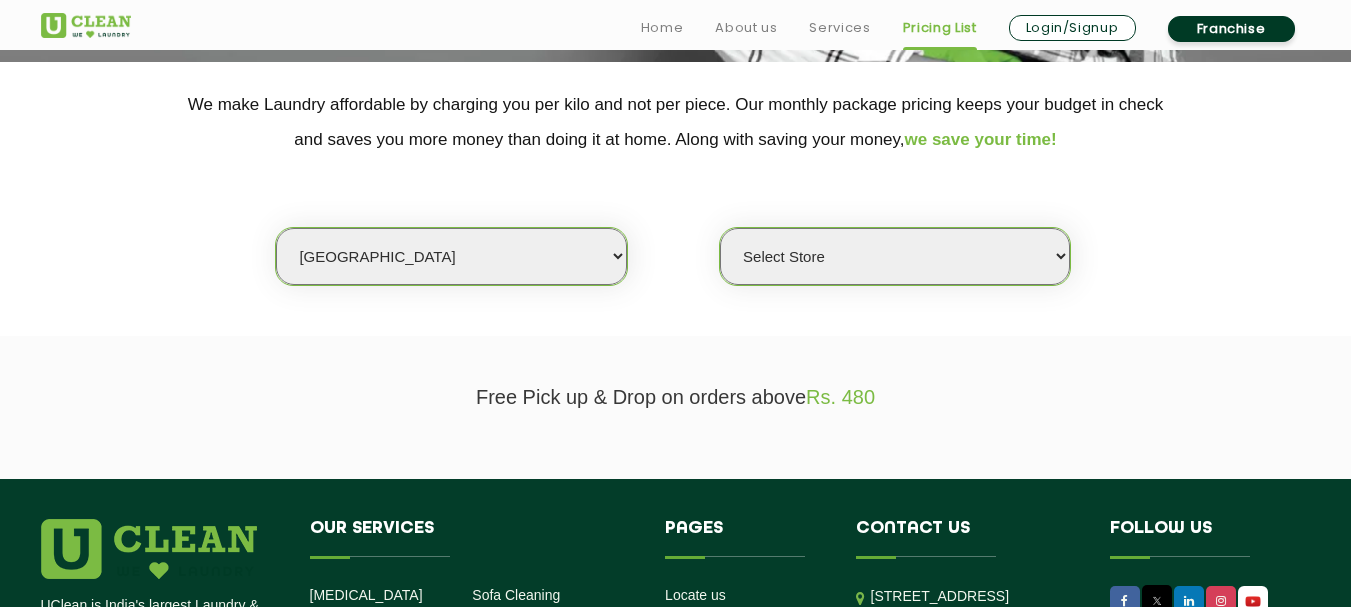 click on "Select city Aalo Agartala Agra Ahmedabad Akola Aligarh Alwar - UClean Select Amravati Aurangabad Ayodhya Bahadurgarh Bahraich Baleswar Baramulla Bareilly Barmer Barpeta Bathinda Belgaum Bengaluru Berhampur Bettiah Bhagalpur Bhilwara Bhiwadi Bhopal Bhubaneshwar Bidar Bikaner Bilaspur Bokaro Bongaigaon Chandigarh Chennai Chitrakoot Cochin Coimbatore Cooch Behar Coonoor Daman Danapur Darrang Daudnagar Dehradun Delhi Deoghar Dhanbad Dharwad Dhule Dibrugarh Digboi Dimapur Dindigul Duliajan Ellenabad Erode Faridabad Gandhidham Gandhinagar Garia Ghaziabad Goa Gohana Golaghat Gonda Gorakhpur Gurugram Guwahati Gwalior Haldwani Hamirpur Hanumangarh Haridwar Hingoli Hojai Howrah Hubli Hyderabad Imphal Indore Itanagar Jagdalpur Jagraon Jaipur Jaipur - Select Jammu Jamshedpur Jehanabad Jhansi Jodhpur Jorhat Kaithal Kakinada Kanpur Kargil Karimganj Kathmandu Kharupetia Khopoli Kochi Kohima Kokapet Kokrajhar Kolhapur Kolkata Kota Kotdwar Krishnanagar Kundli Kurnool Latur Leh Longding Lower Subansiri Lucknow Ludhiana Madurai" at bounding box center (451, 256) 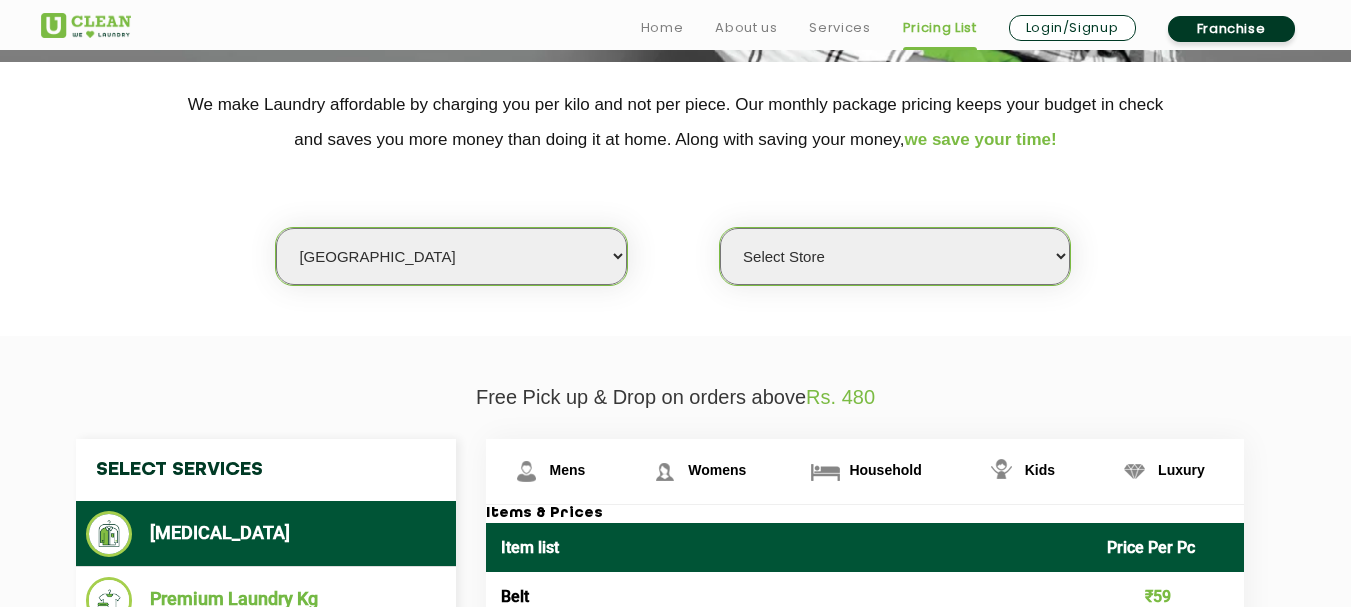click on "Select Store UClean Kolhapur" at bounding box center [895, 256] 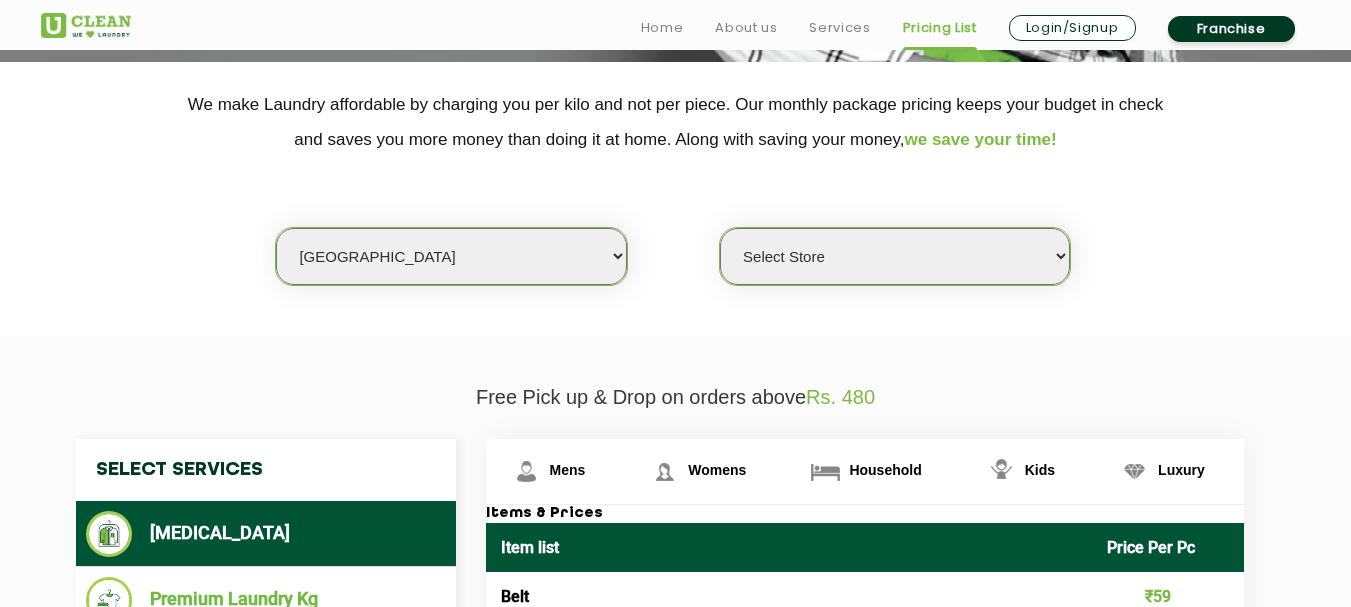 select on "308" 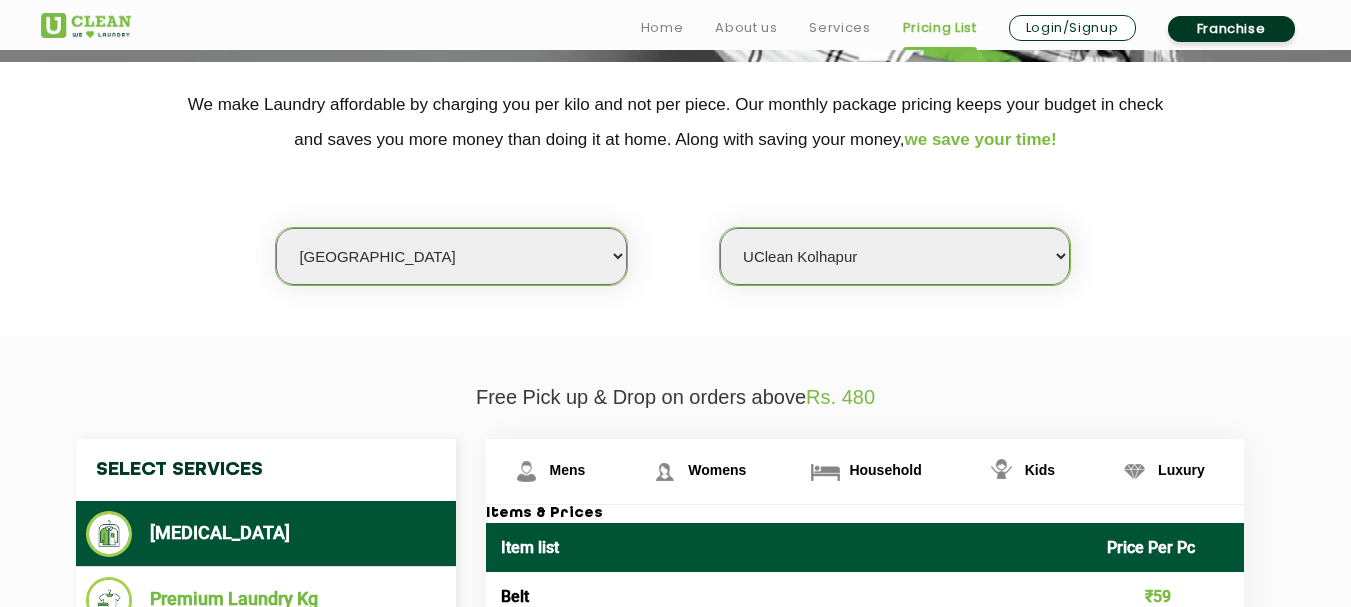 click on "Select Store UClean Kolhapur" at bounding box center (895, 256) 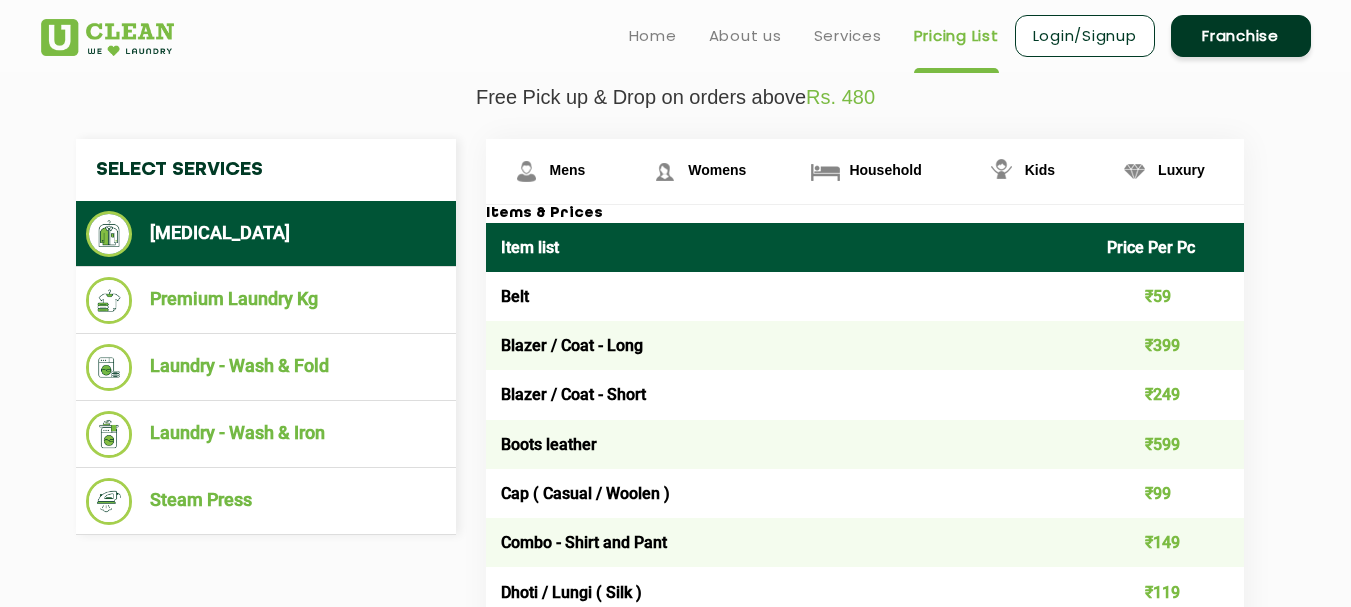scroll, scrollTop: 600, scrollLeft: 0, axis: vertical 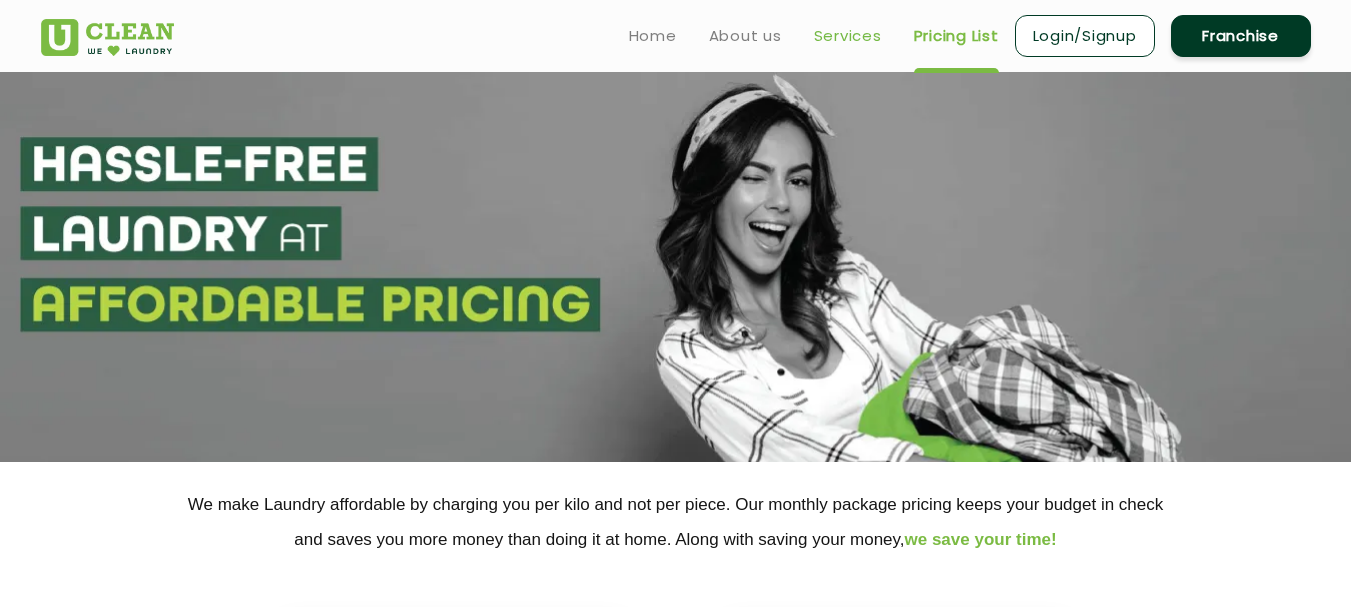 click on "Services" at bounding box center [848, 36] 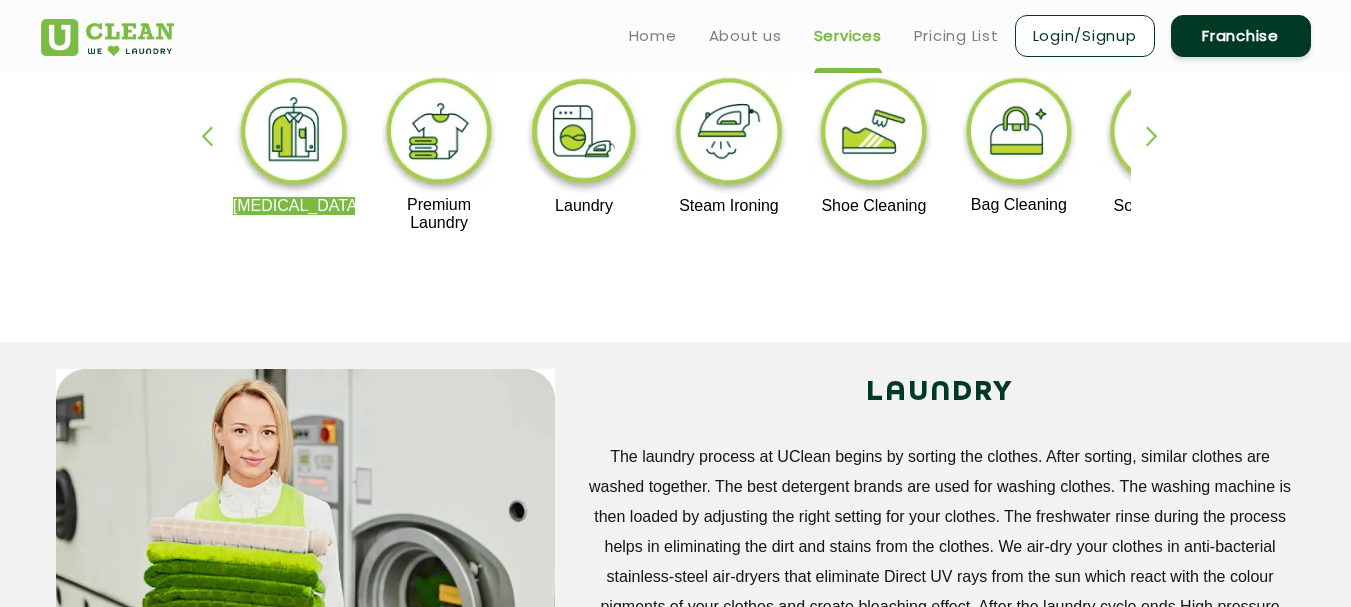 scroll, scrollTop: 400, scrollLeft: 0, axis: vertical 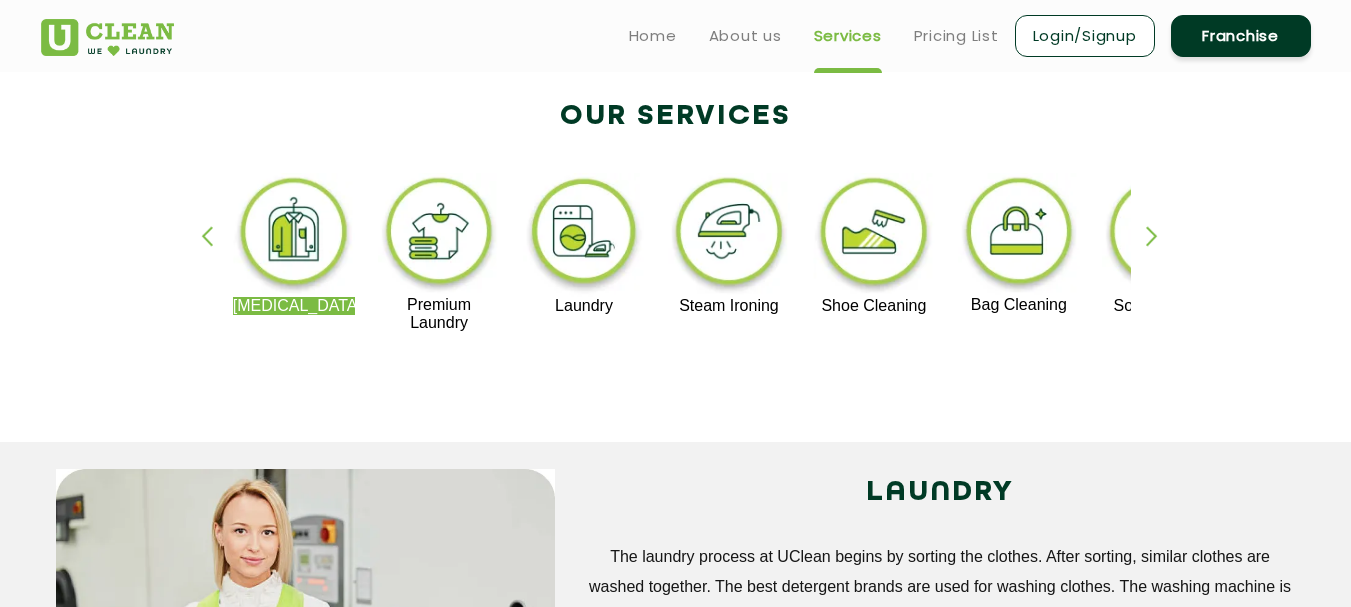 click at bounding box center [1161, 253] 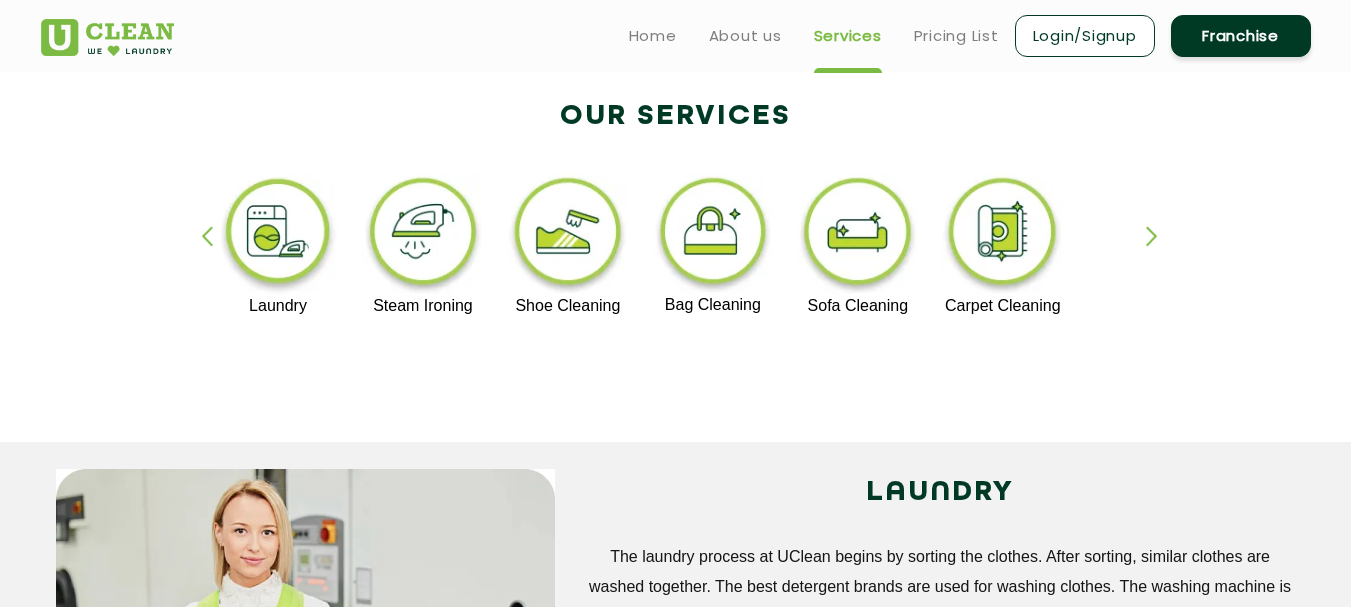 click at bounding box center (1161, 253) 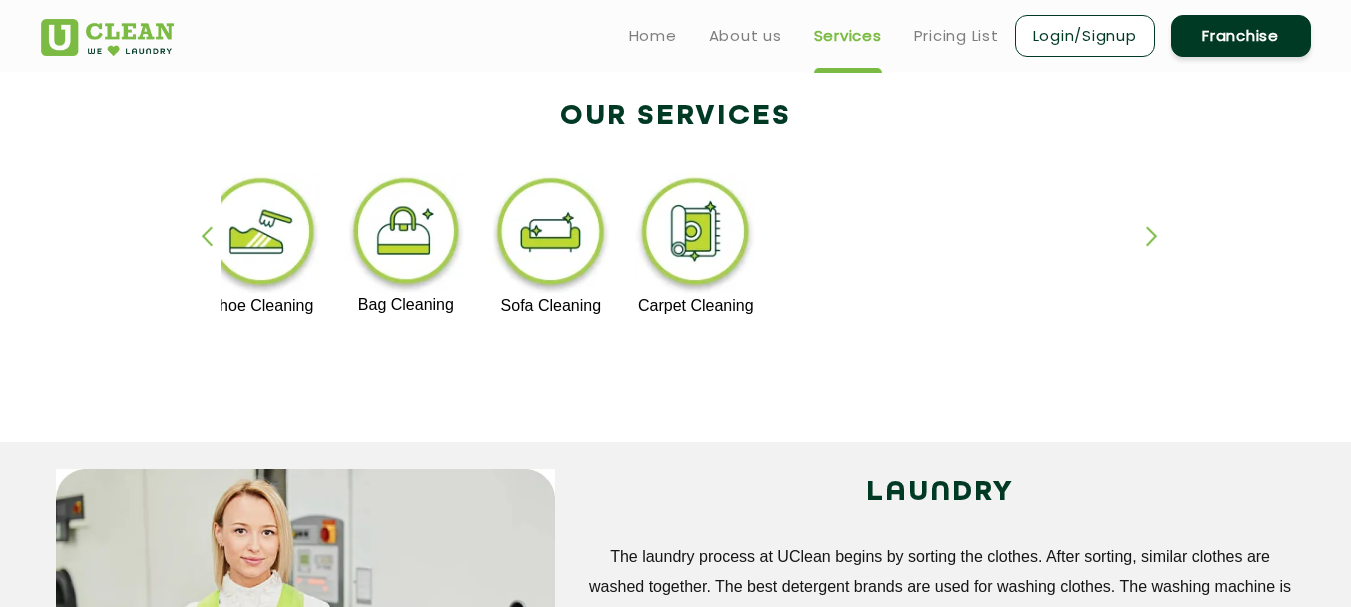 click on "Dry Cleaning Premium Laundry Laundry Steam Ironing Shoe Cleaning Bag Cleaning Sofa Cleaning Carpet Cleaning" 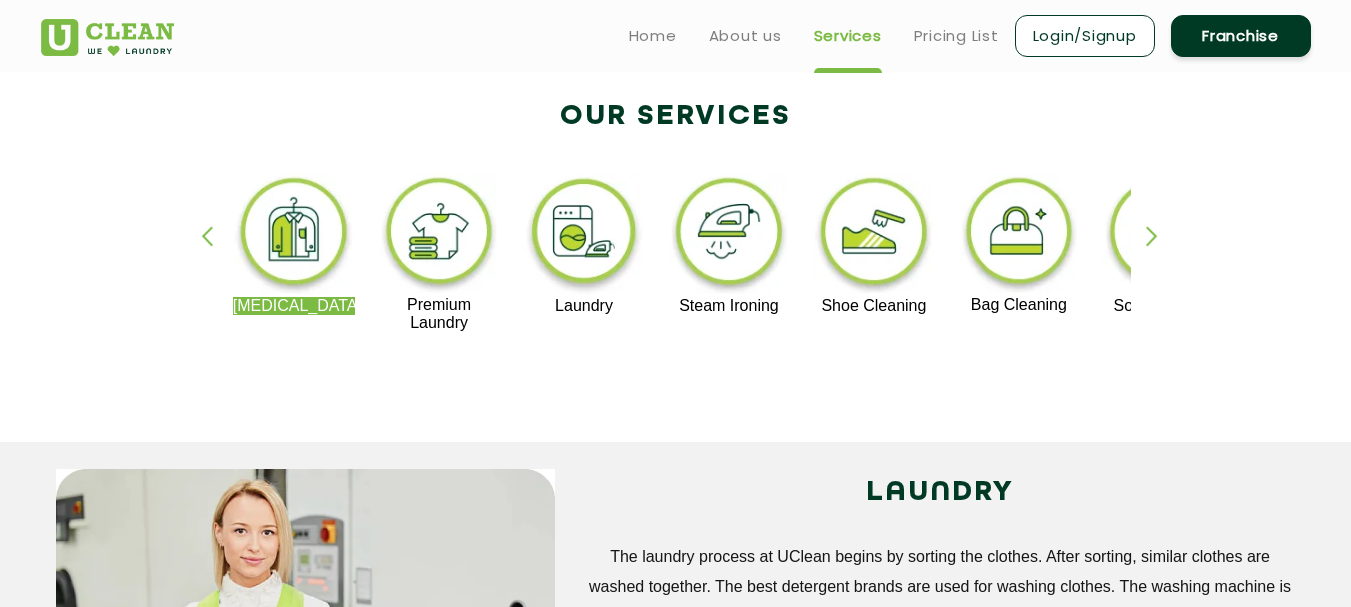 click at bounding box center (584, 235) 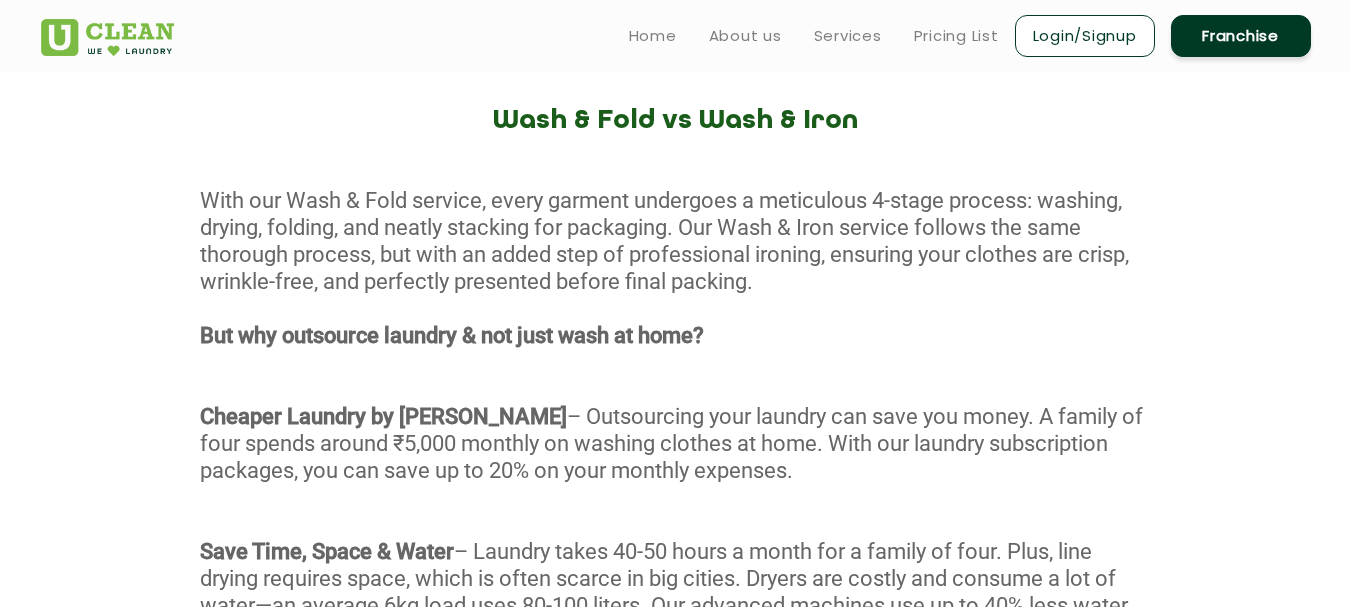 scroll, scrollTop: 698, scrollLeft: 0, axis: vertical 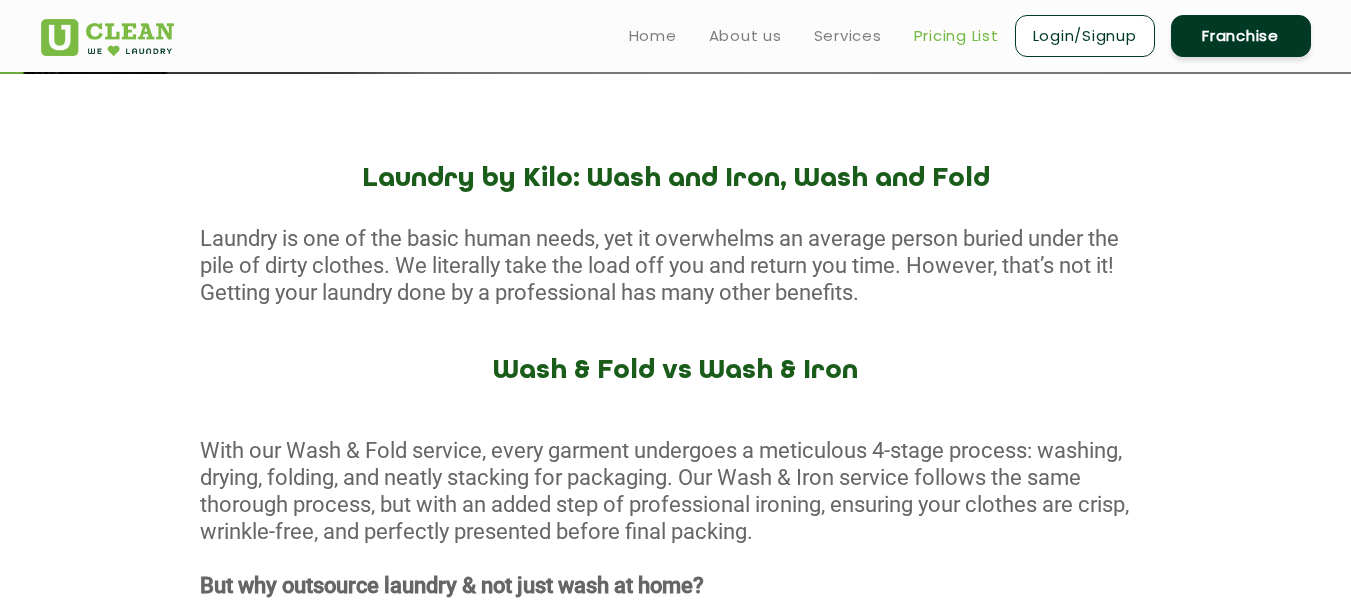 click on "Pricing List" at bounding box center [956, 36] 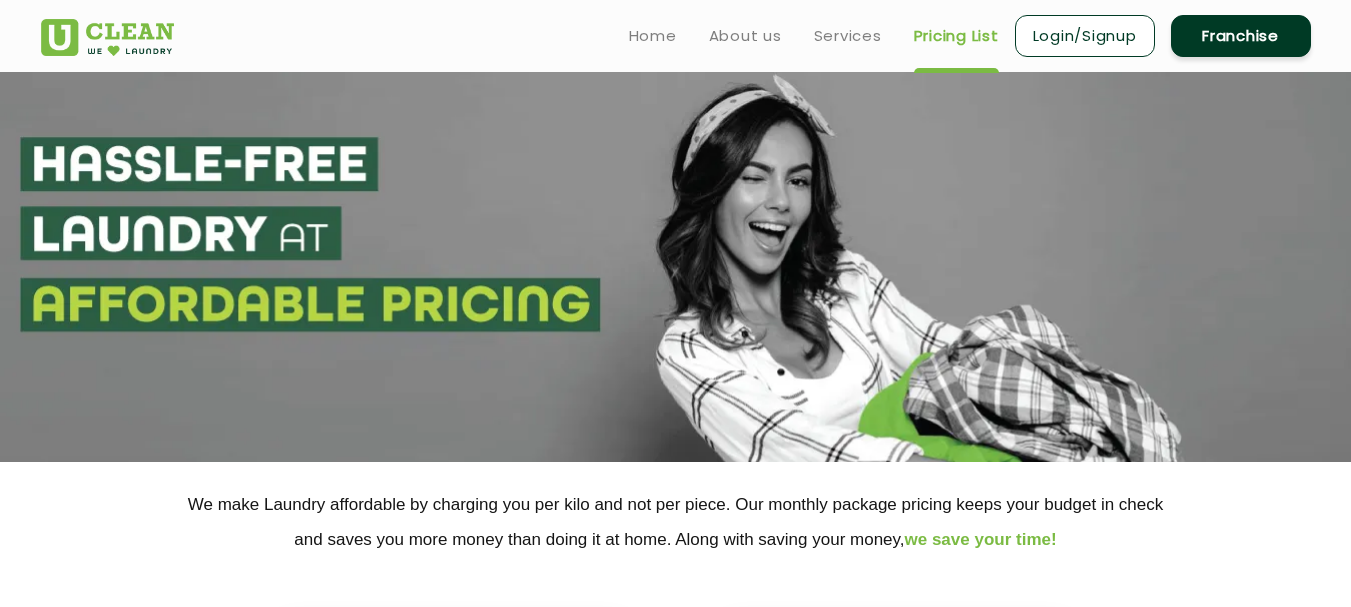 select on "0" 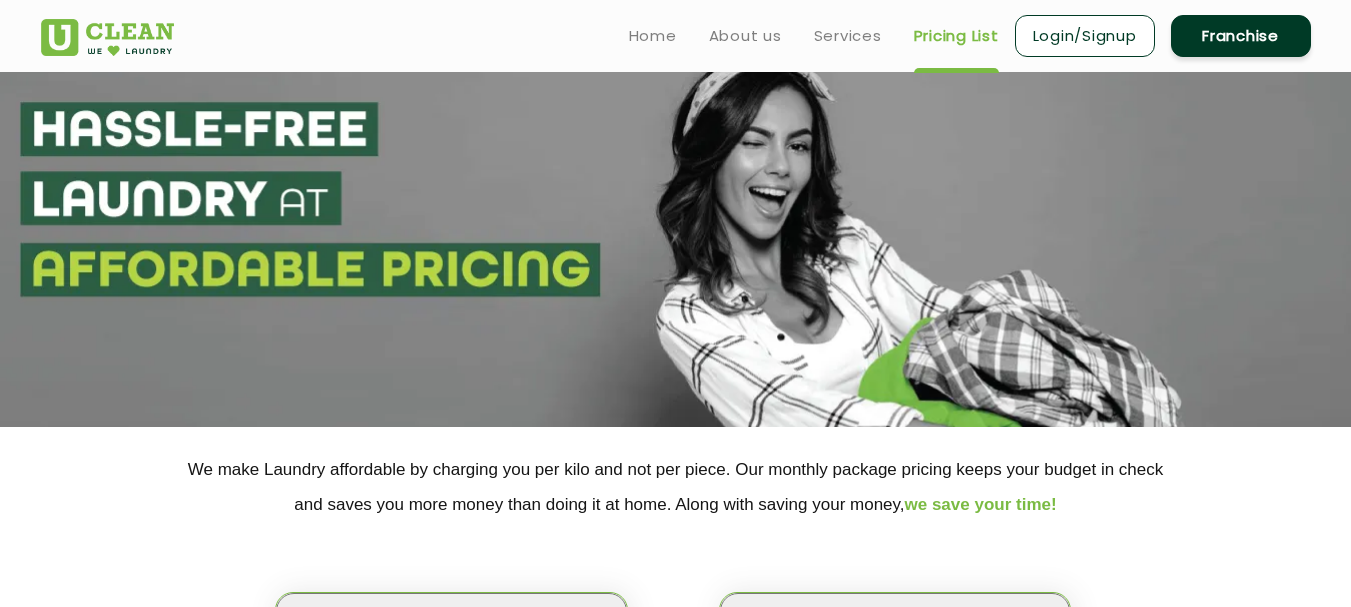scroll, scrollTop: 0, scrollLeft: 0, axis: both 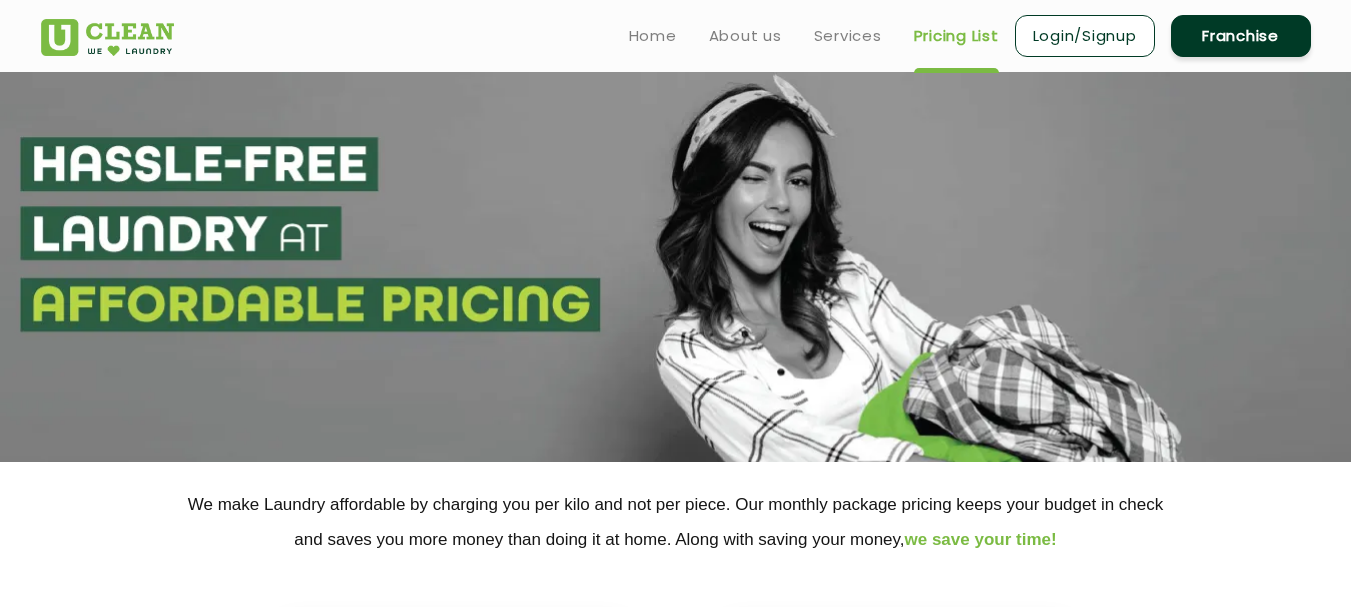 click on "Franchise" at bounding box center (1241, 36) 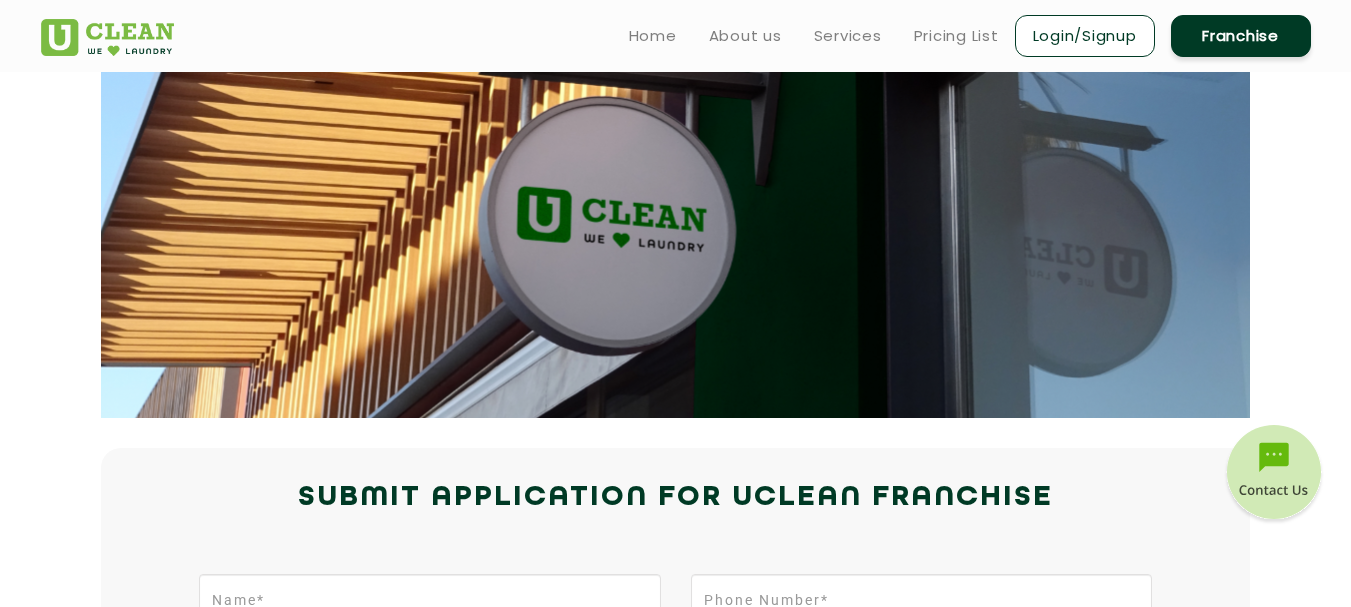 scroll, scrollTop: 0, scrollLeft: 0, axis: both 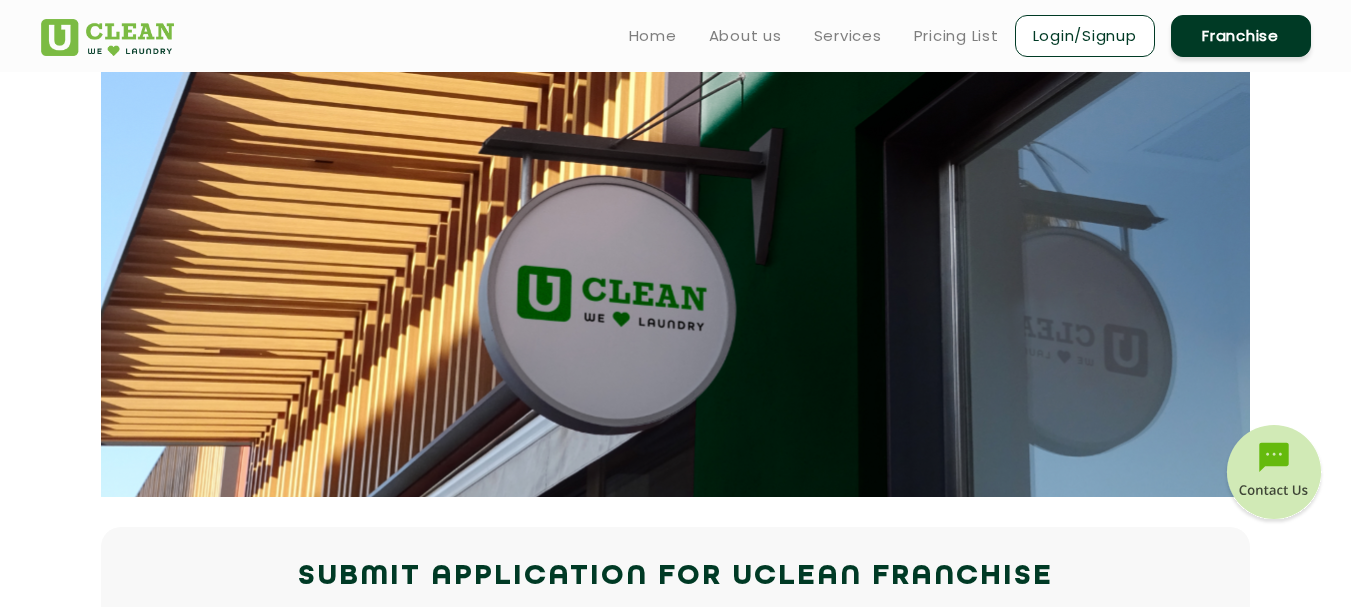 click at bounding box center [107, 37] 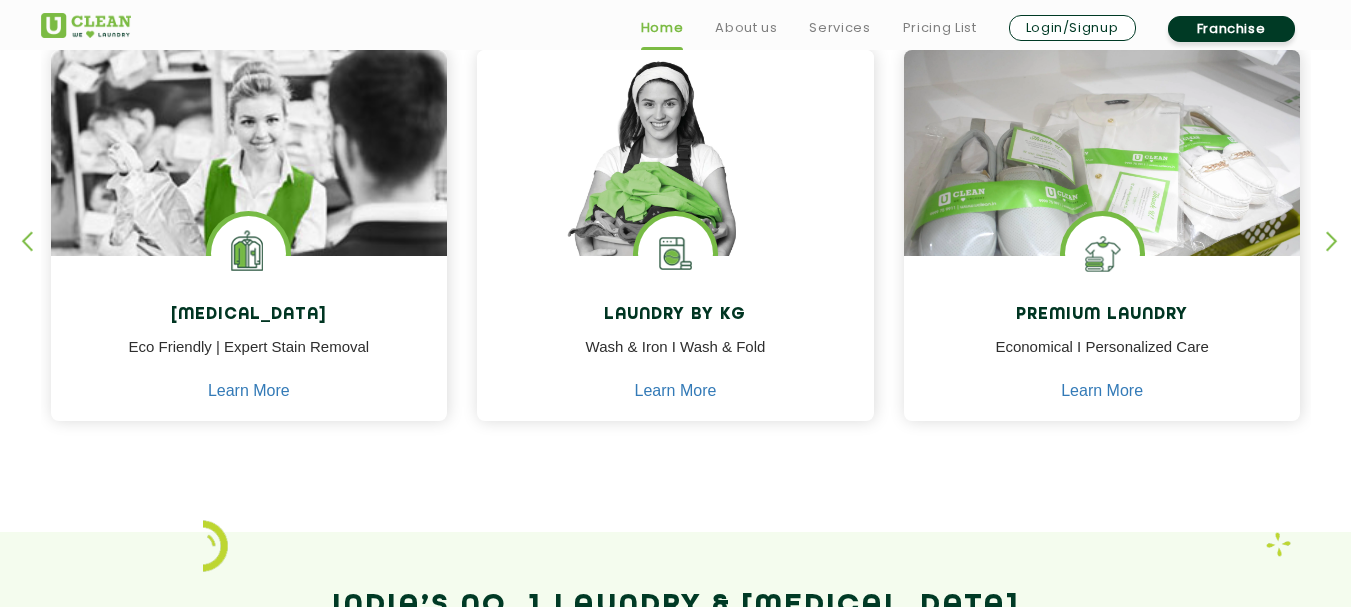scroll, scrollTop: 900, scrollLeft: 0, axis: vertical 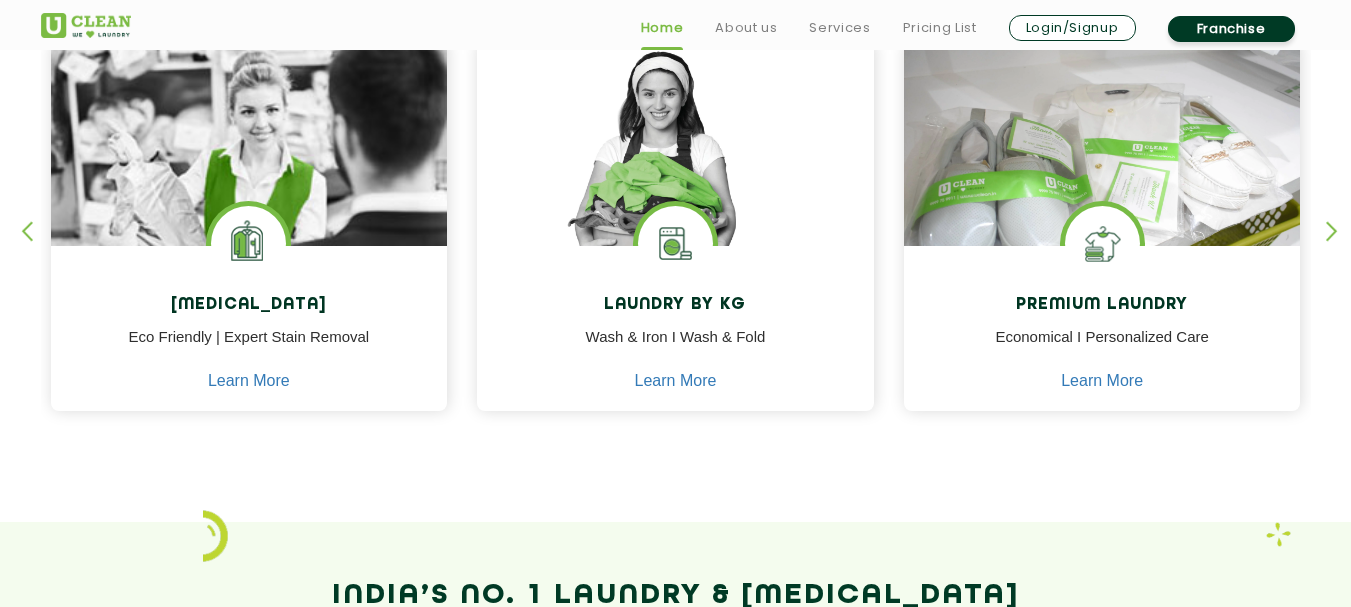 click at bounding box center (1341, 248) 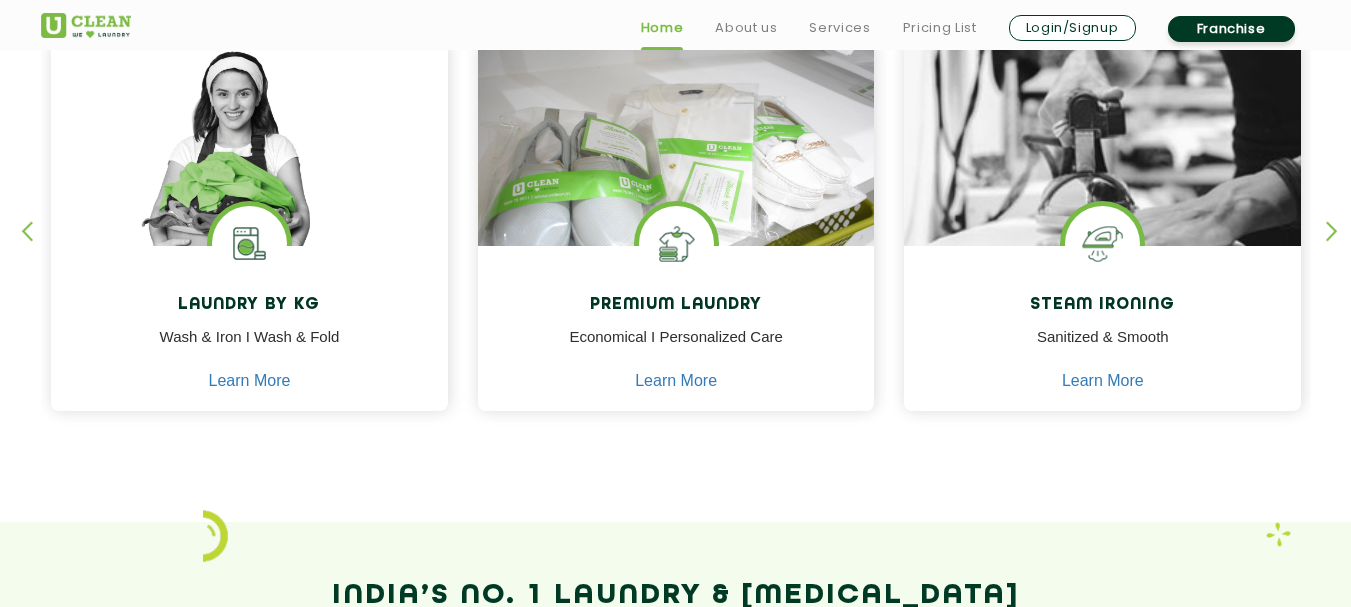 click at bounding box center (1341, 248) 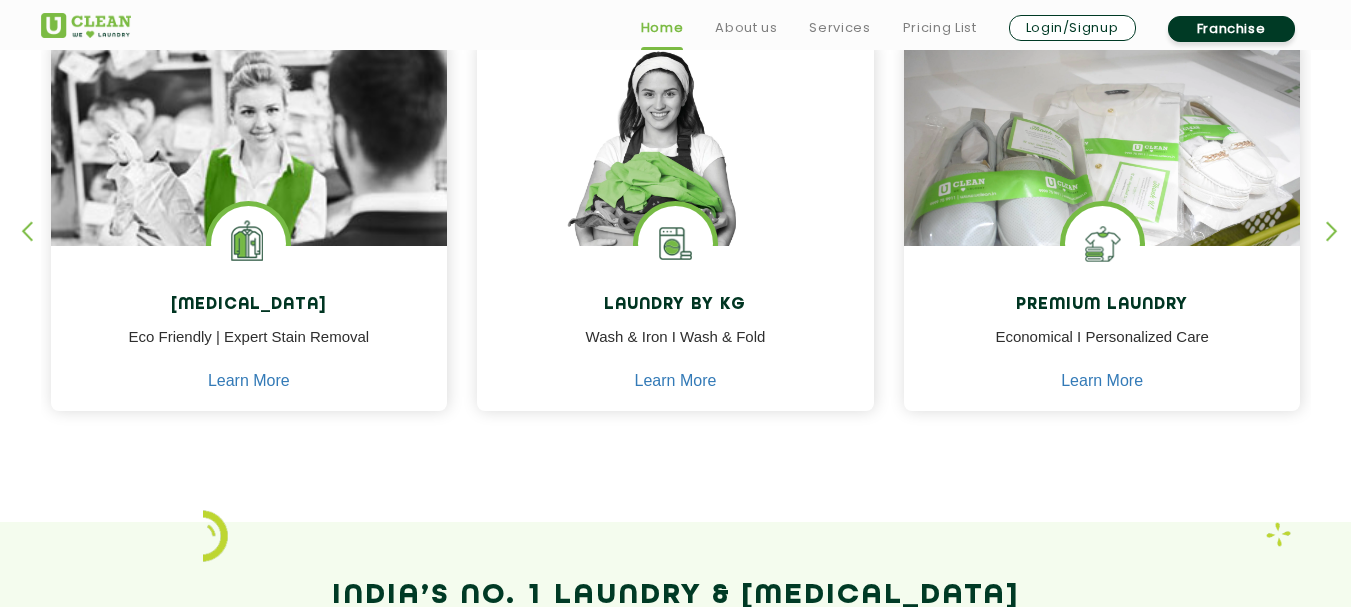 click at bounding box center [36, 248] 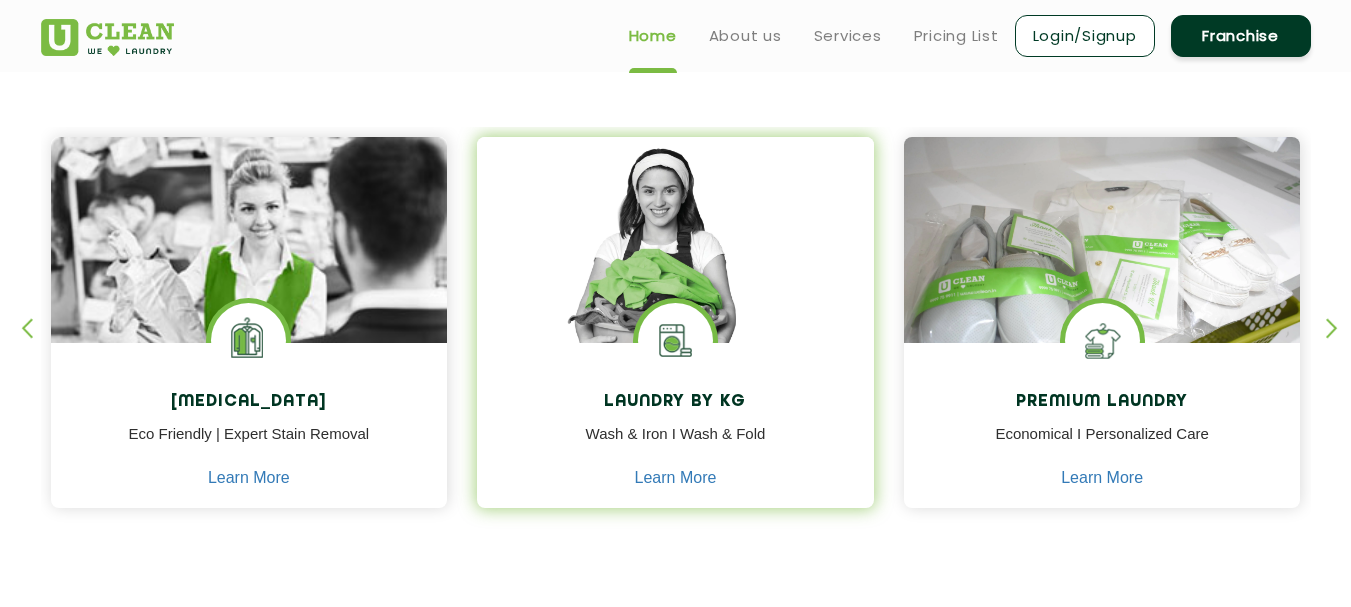 scroll, scrollTop: 700, scrollLeft: 0, axis: vertical 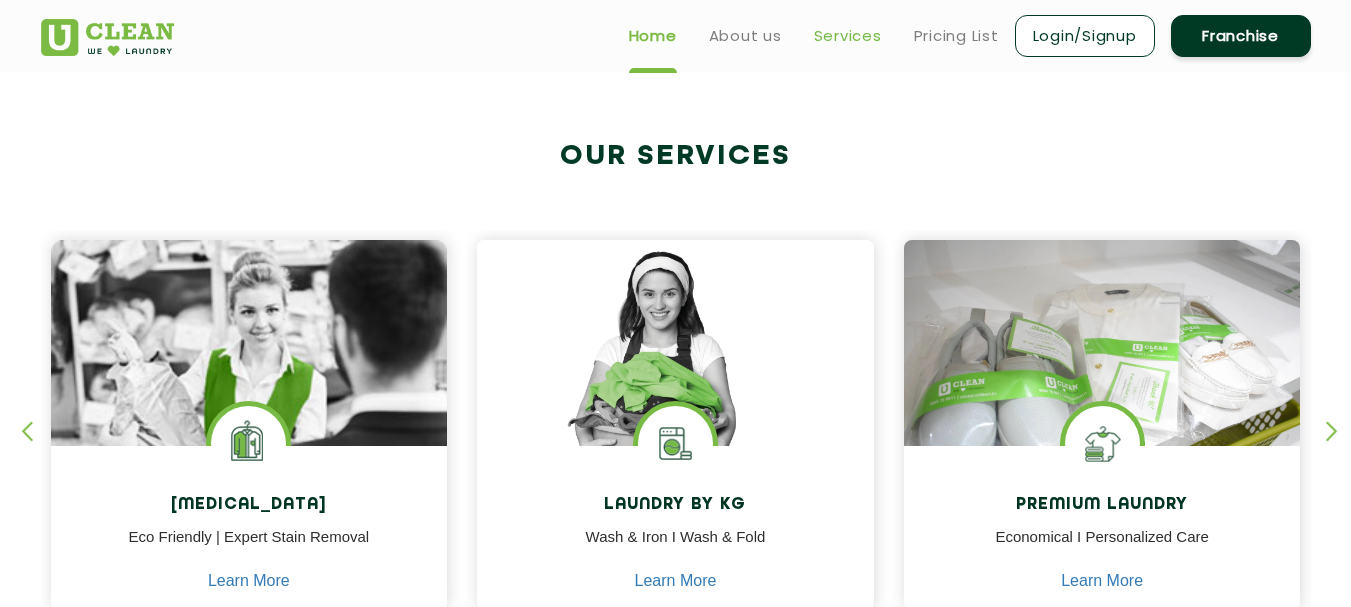 click on "Services" at bounding box center [848, 36] 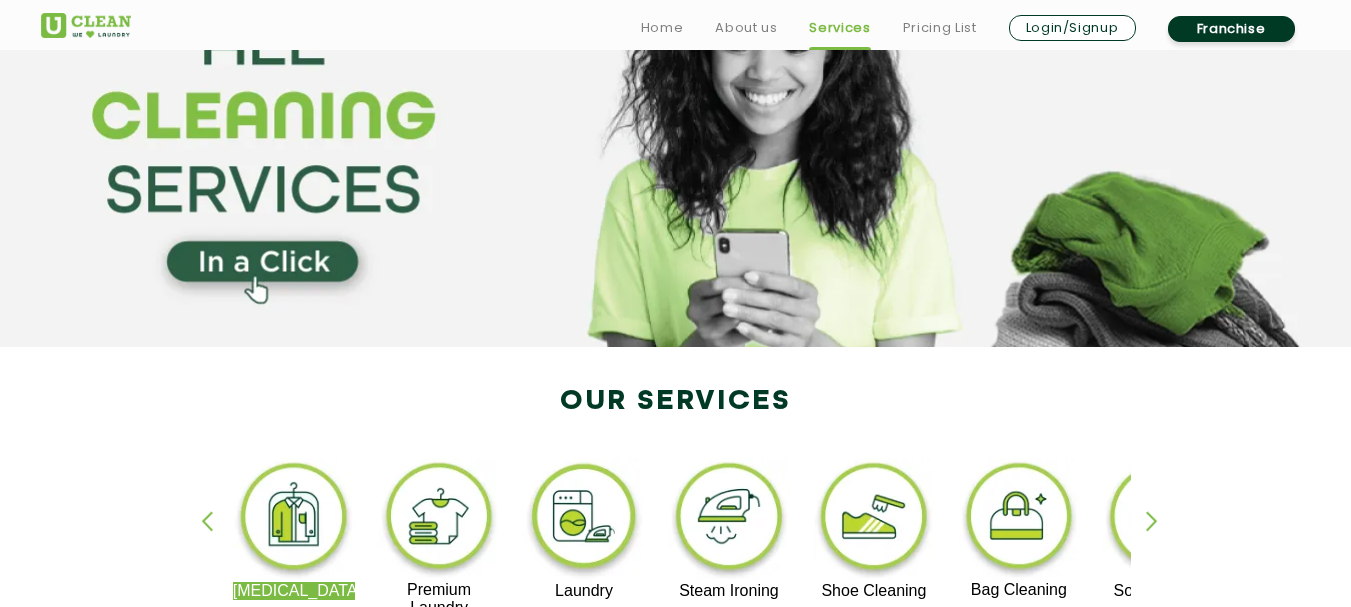 scroll, scrollTop: 400, scrollLeft: 0, axis: vertical 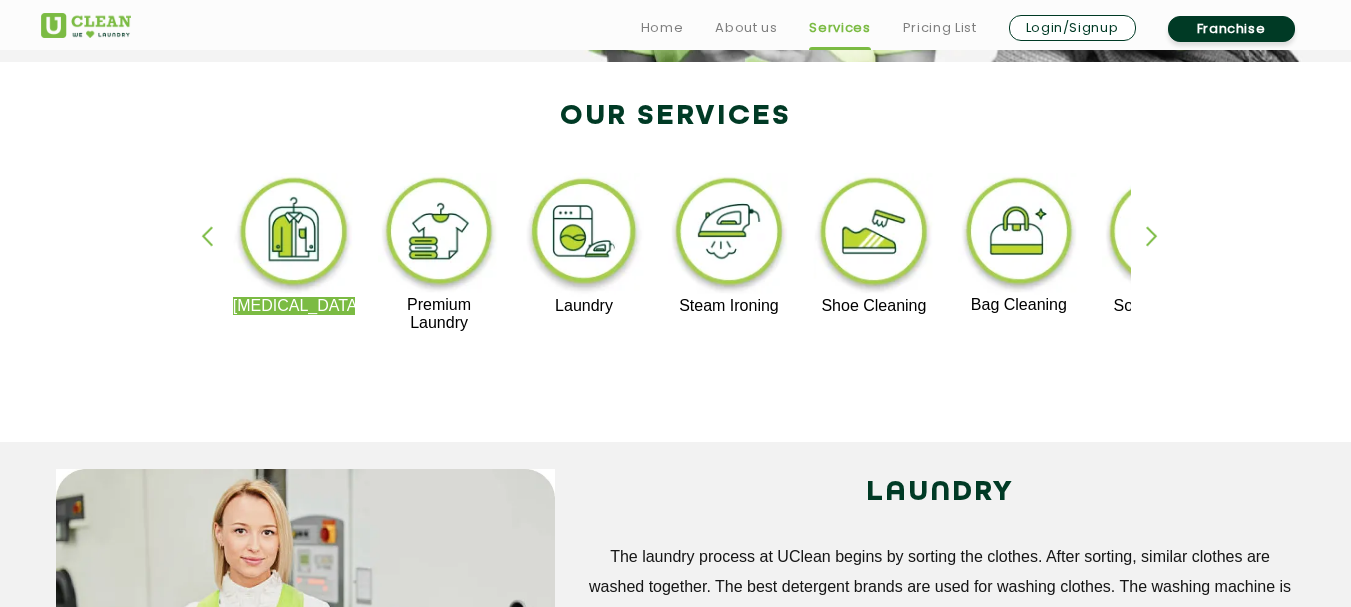 click at bounding box center [1161, 253] 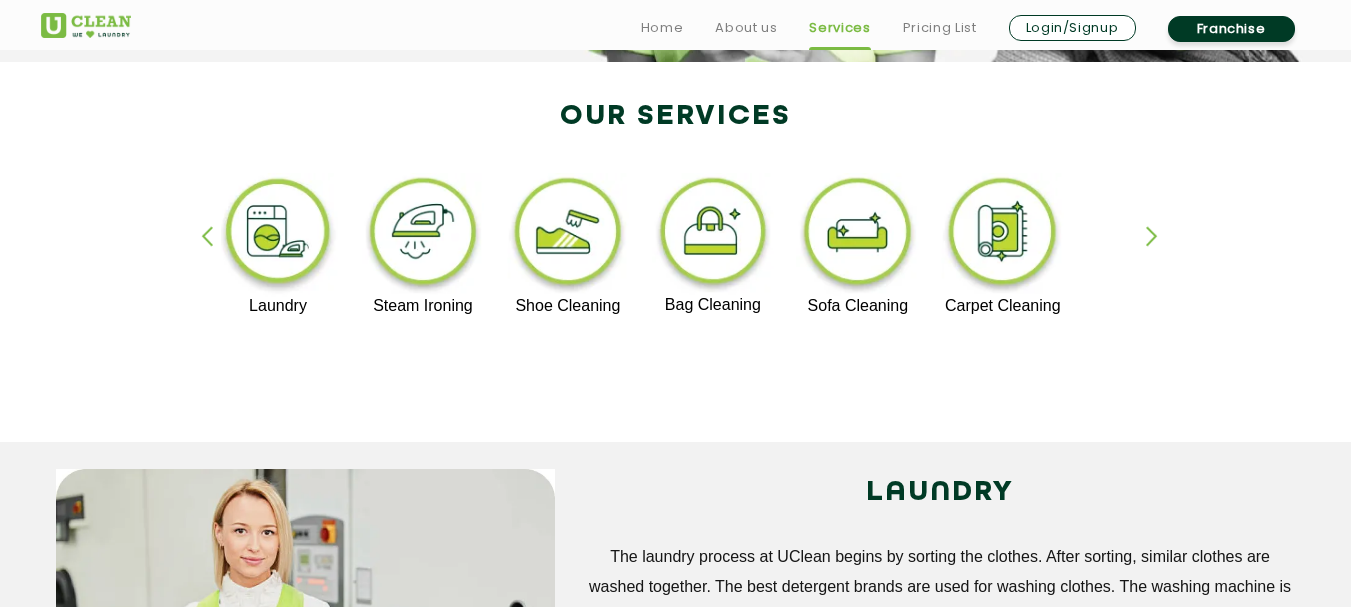 click at bounding box center [216, 253] 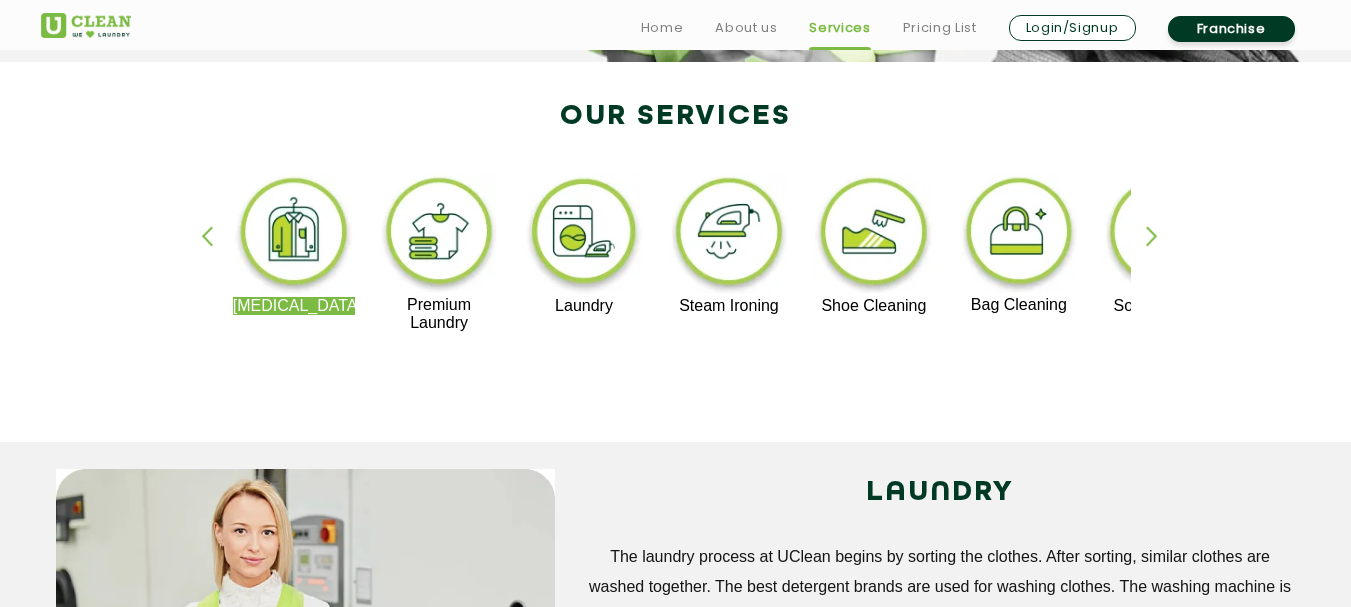 click at bounding box center (294, 235) 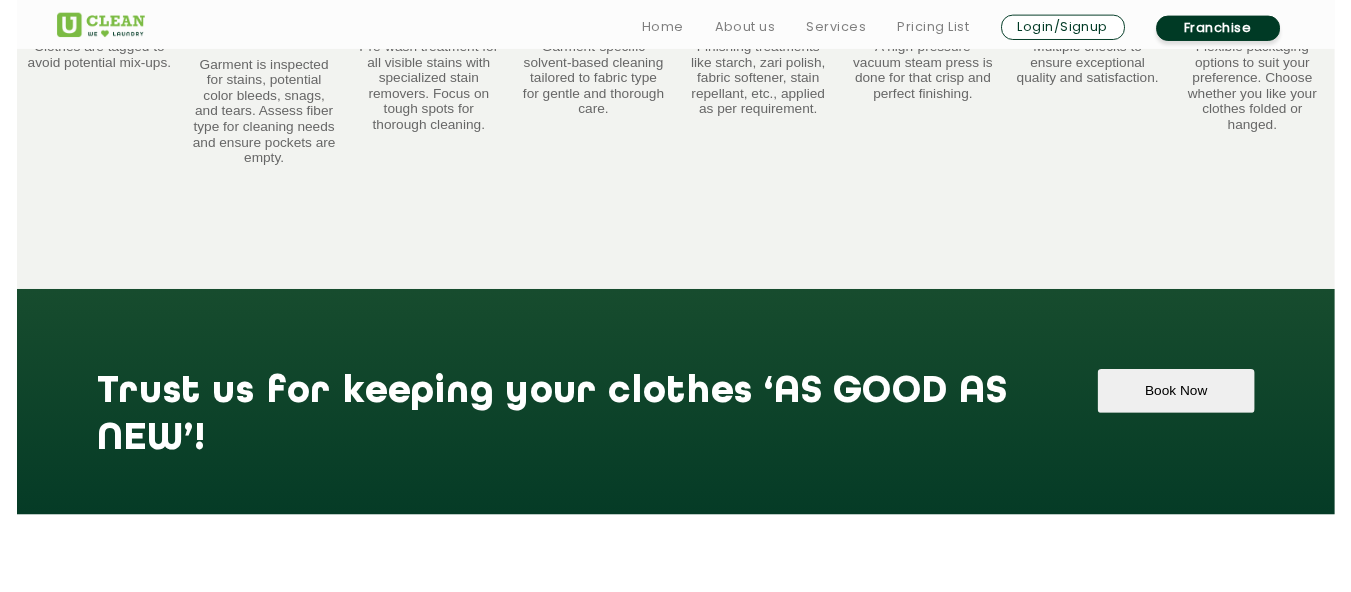 scroll, scrollTop: 1900, scrollLeft: 0, axis: vertical 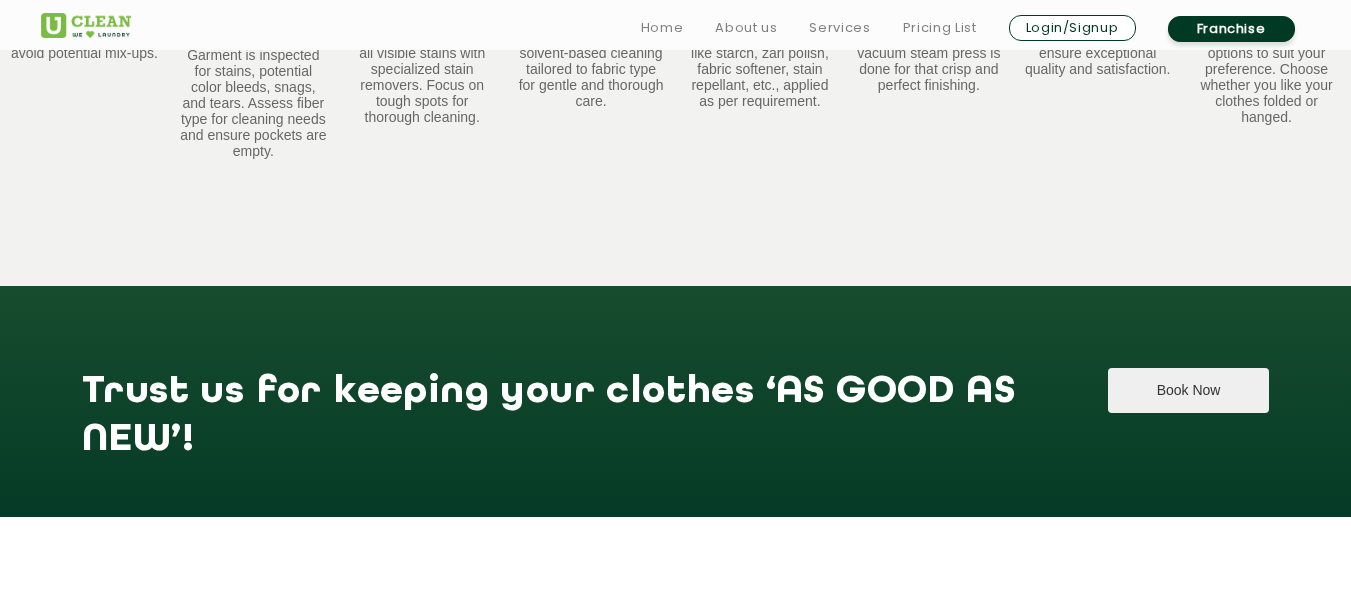click on "Book Now" 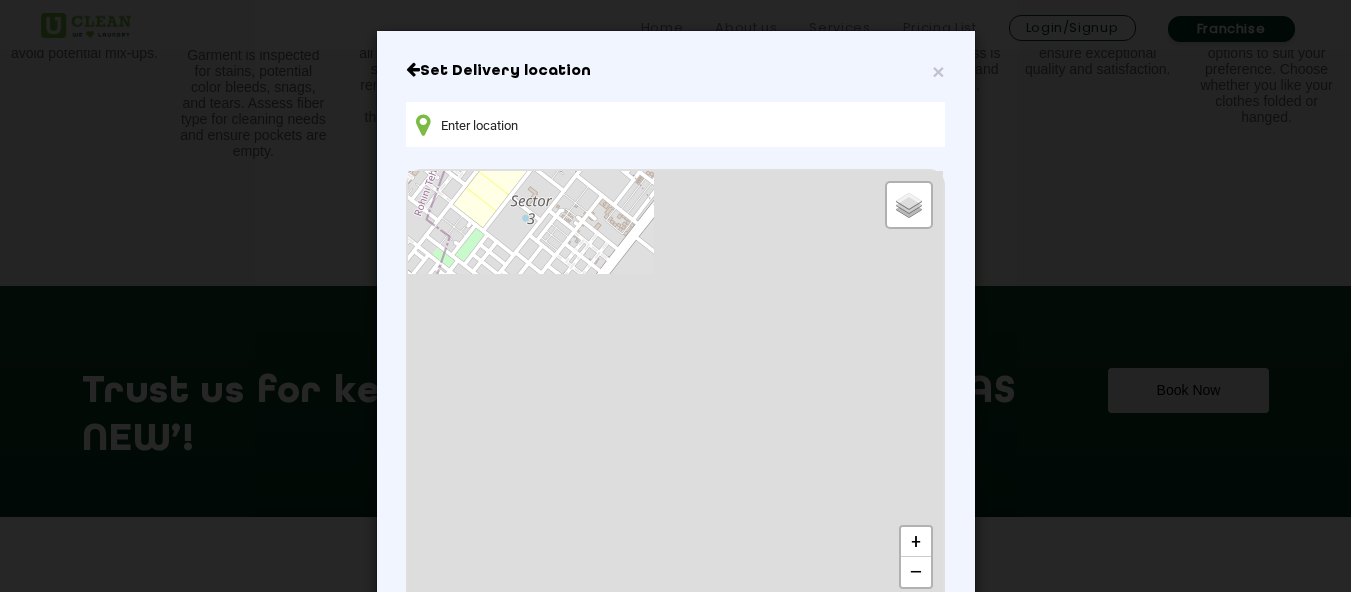 click at bounding box center [675, 124] 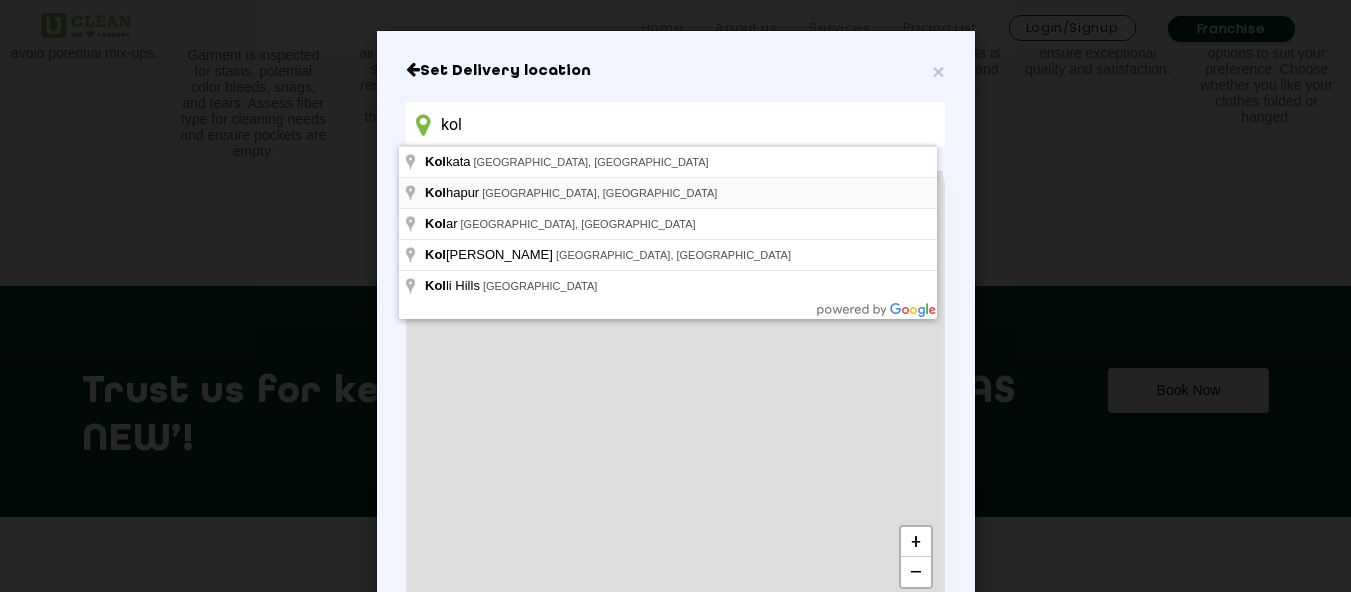 type on "Kolhapur, Maharashtra, India" 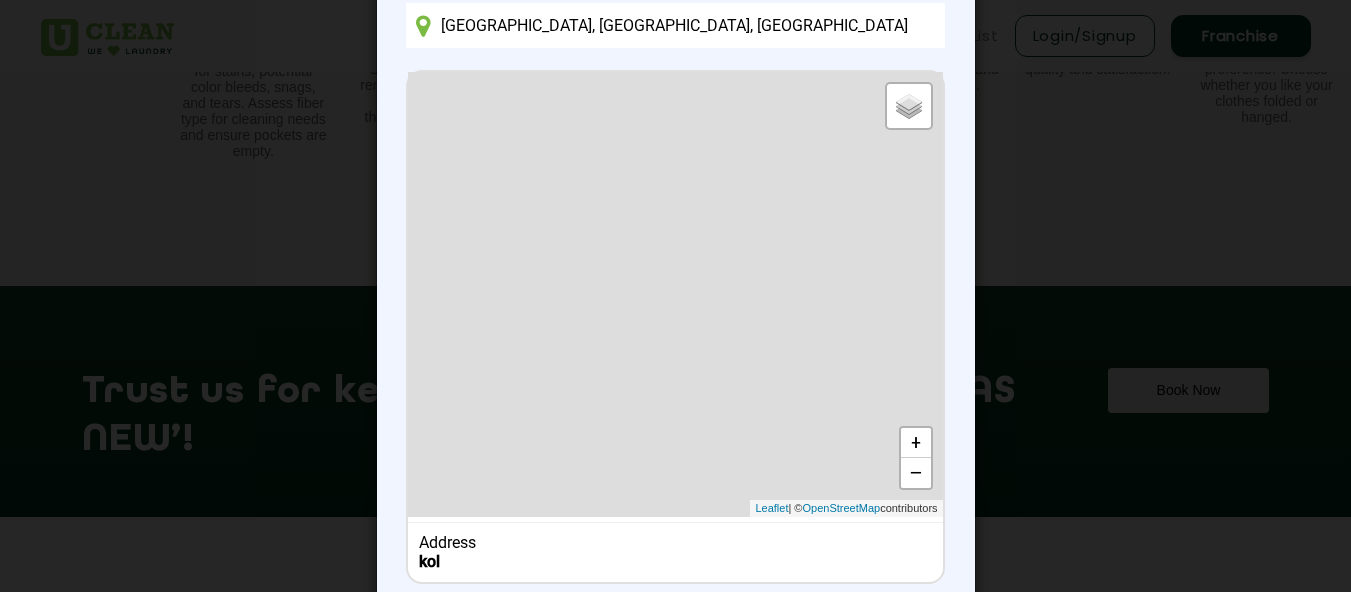 scroll, scrollTop: 222, scrollLeft: 0, axis: vertical 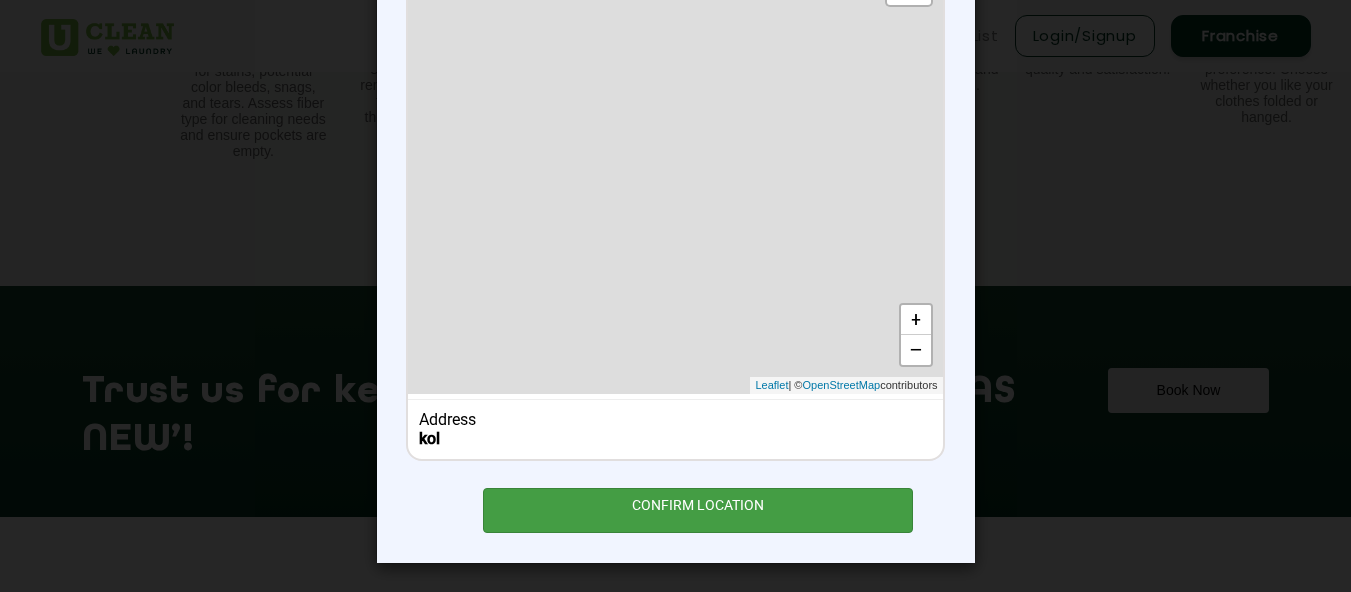click on "CONFIRM LOCATION" at bounding box center (698, 510) 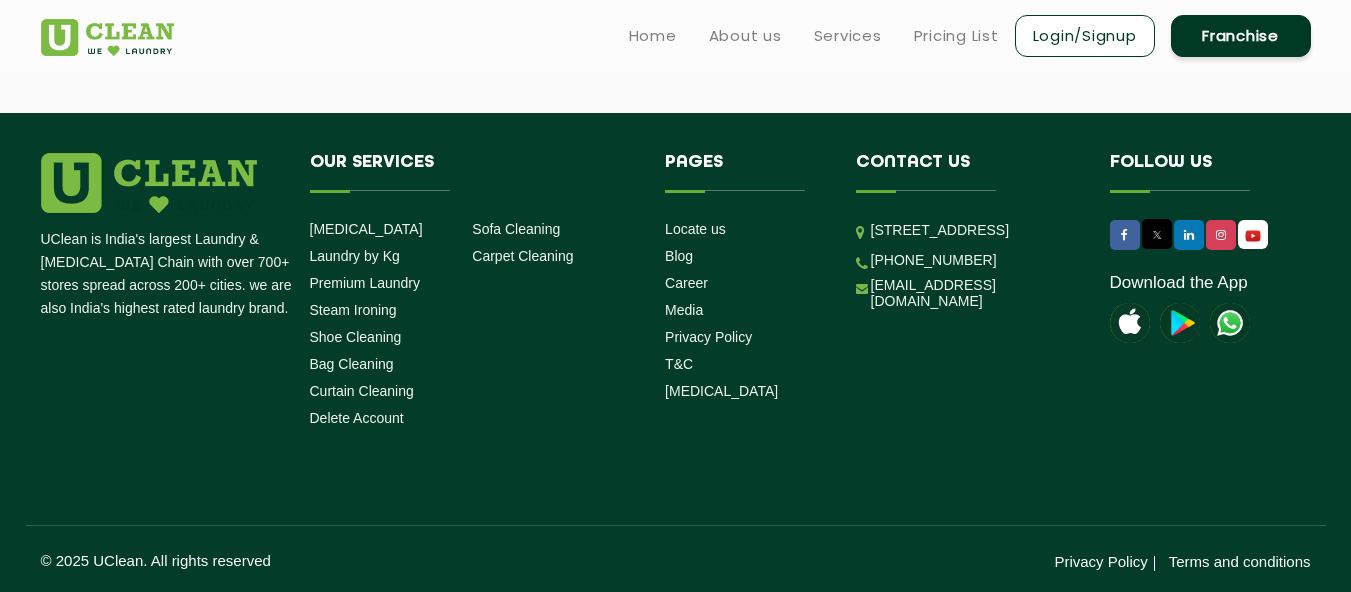 scroll, scrollTop: 1420, scrollLeft: 0, axis: vertical 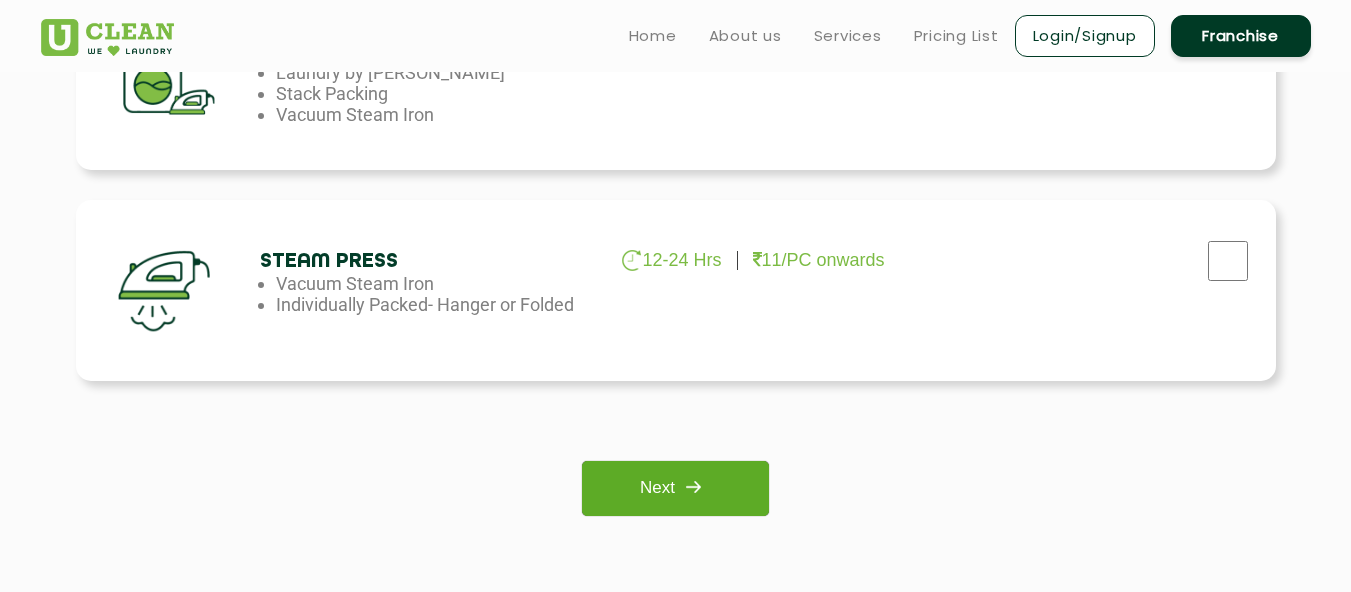 click on "Next" at bounding box center [675, 488] 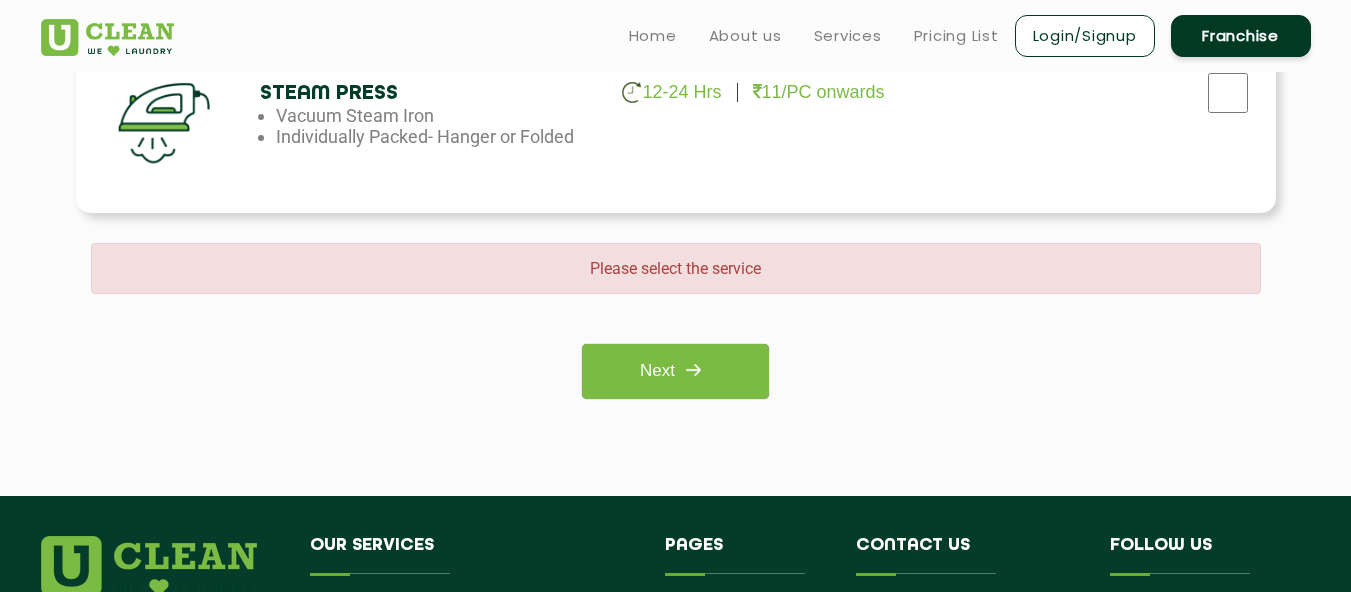 scroll, scrollTop: 1420, scrollLeft: 0, axis: vertical 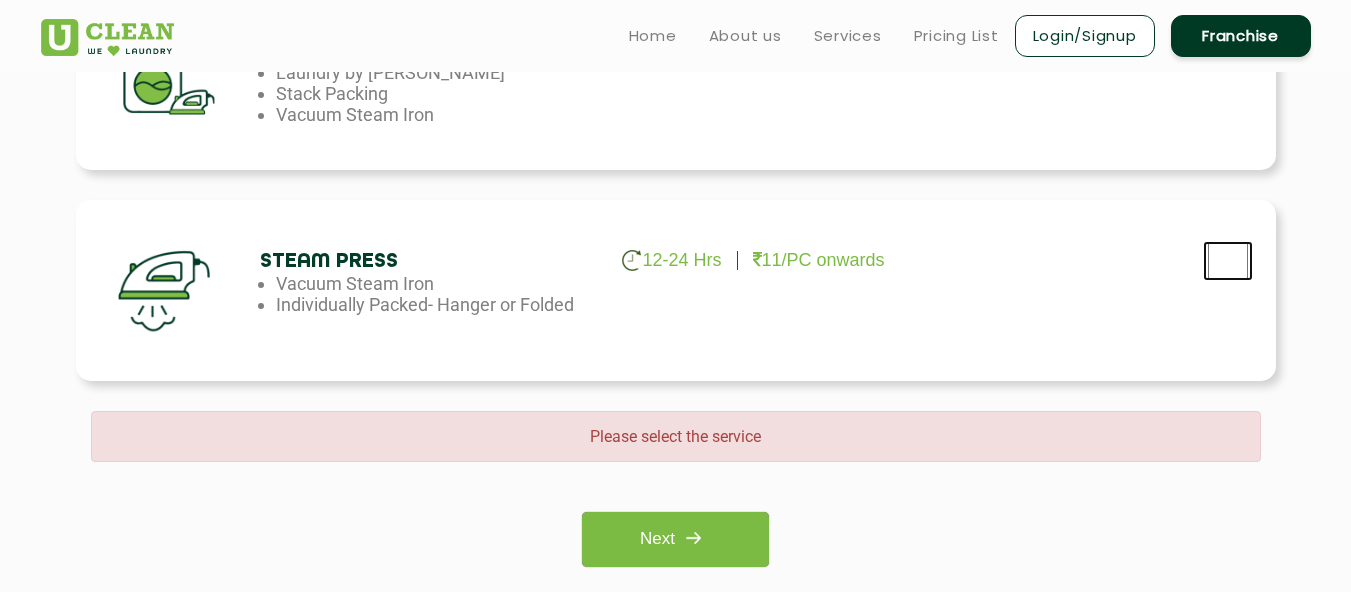 click at bounding box center (1228, -583) 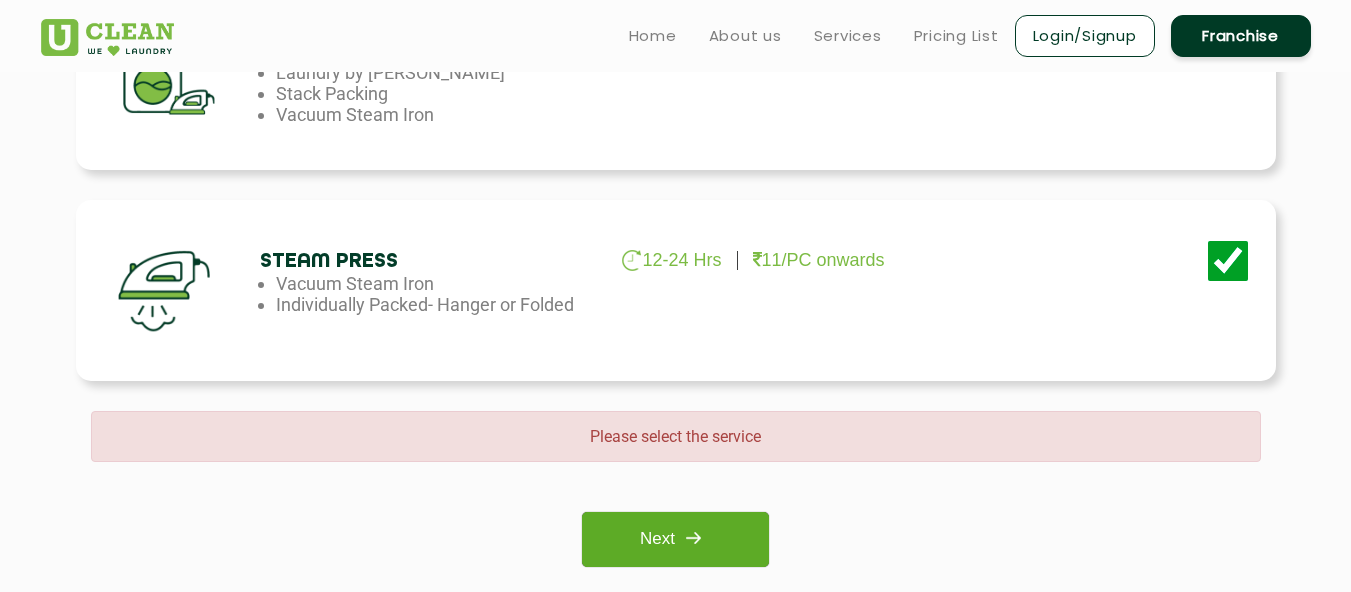 click on "Next" at bounding box center [675, 539] 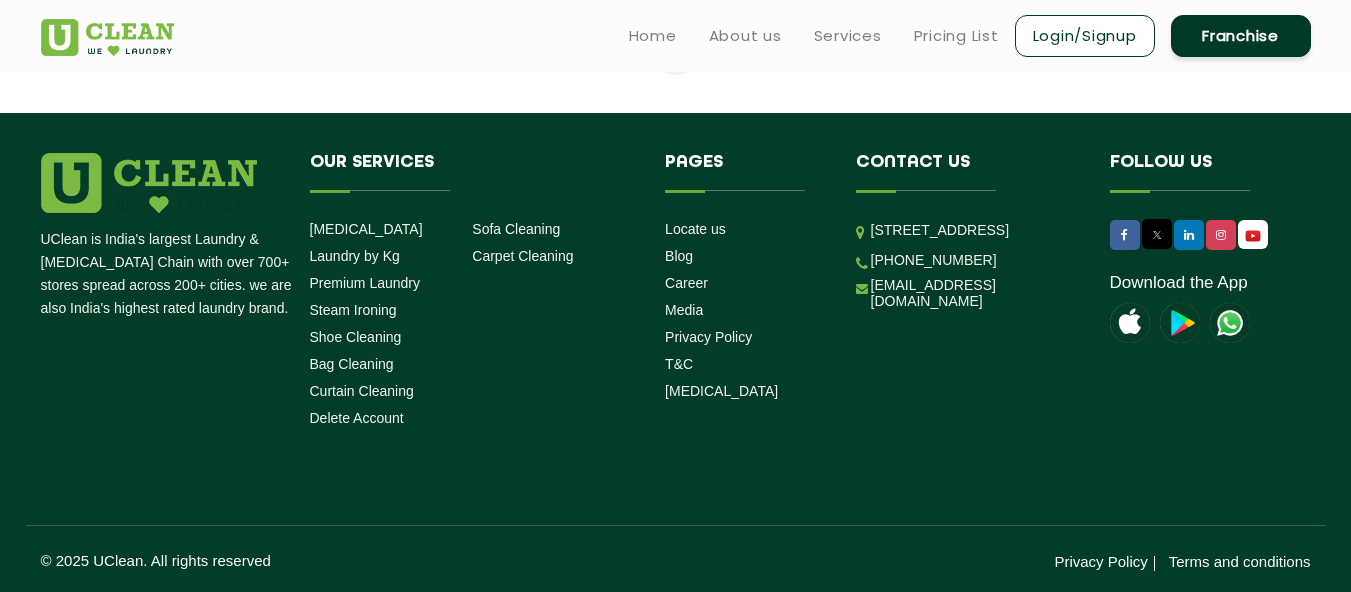 scroll, scrollTop: 0, scrollLeft: 0, axis: both 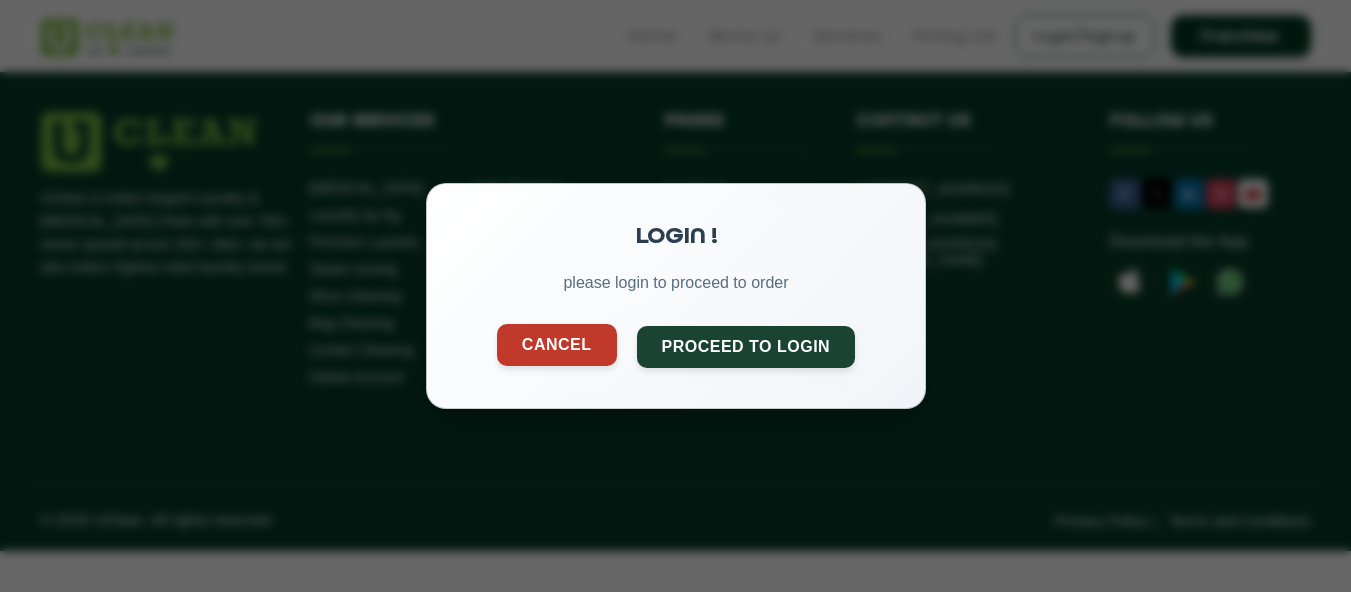 click on "Cancel" 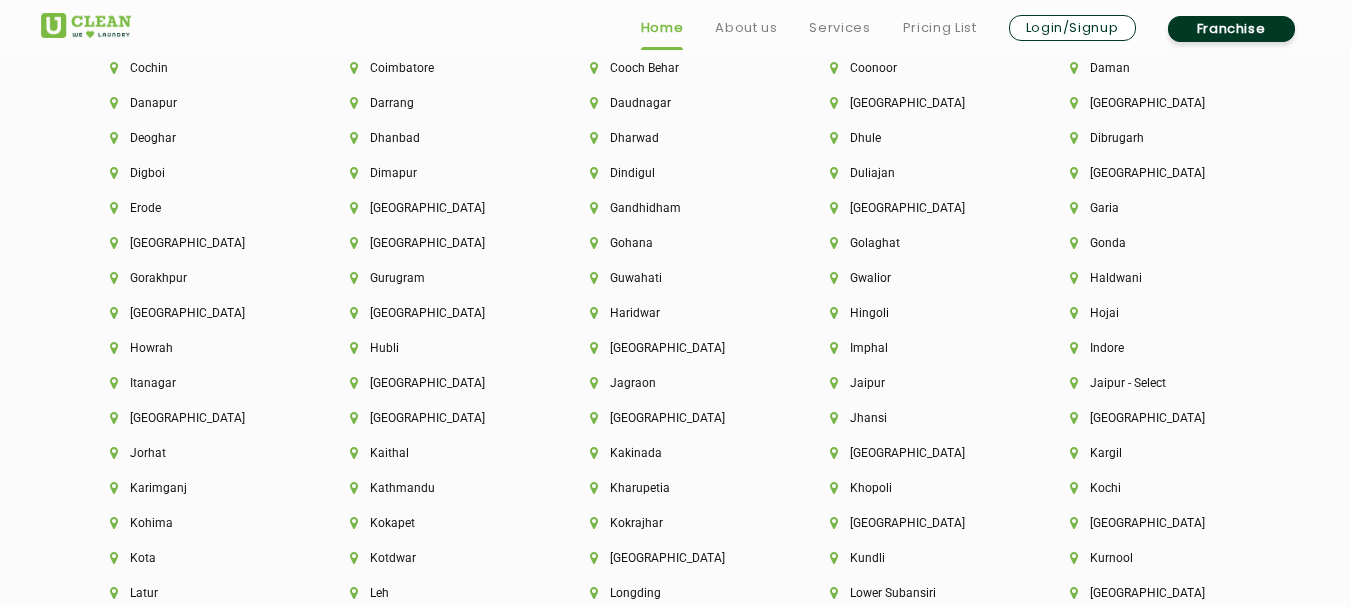 scroll, scrollTop: 4700, scrollLeft: 0, axis: vertical 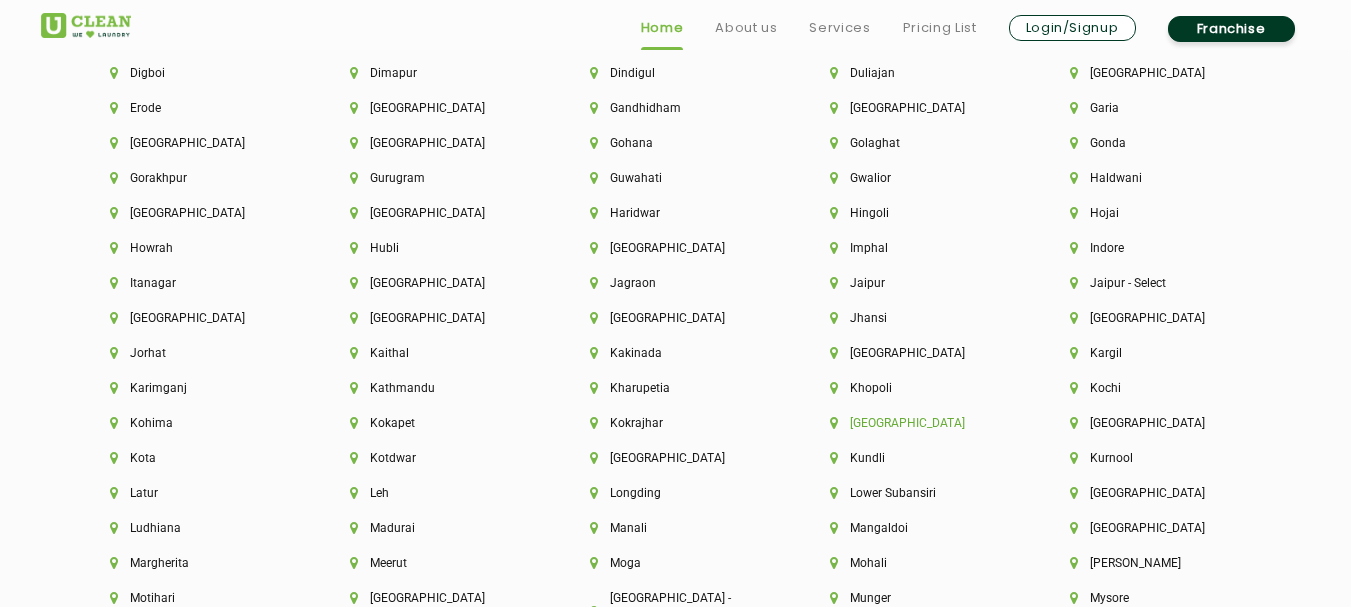 click on "[GEOGRAPHIC_DATA]" 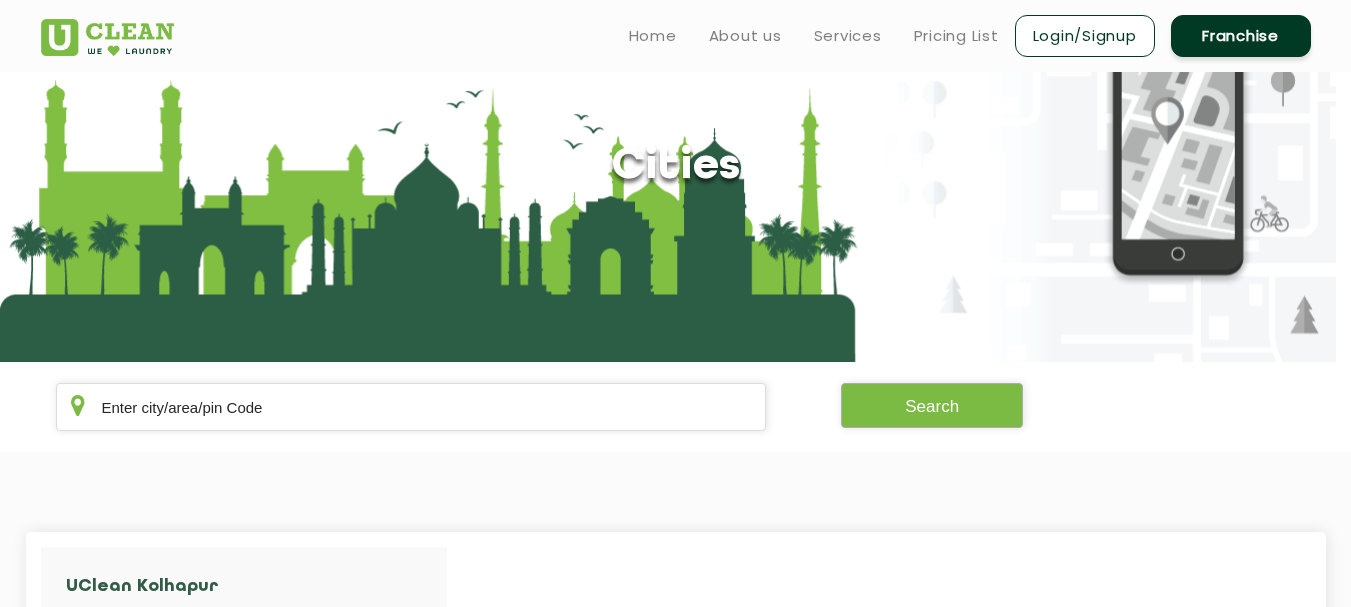 scroll, scrollTop: 0, scrollLeft: 0, axis: both 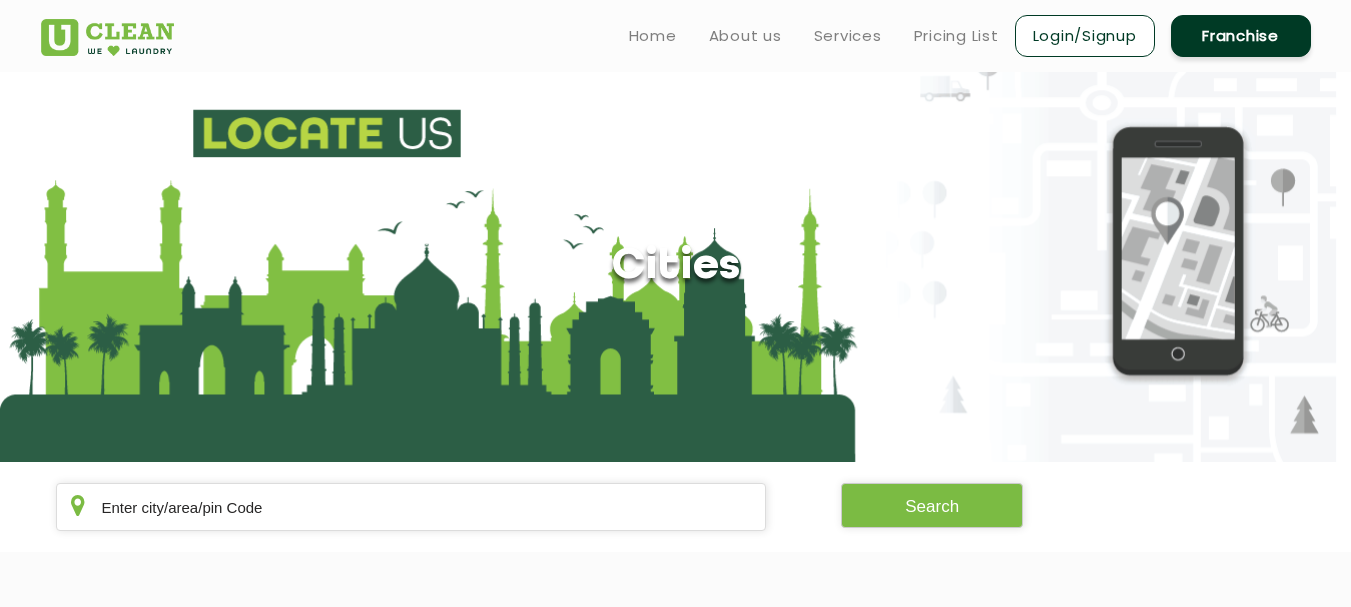click on "Cities" 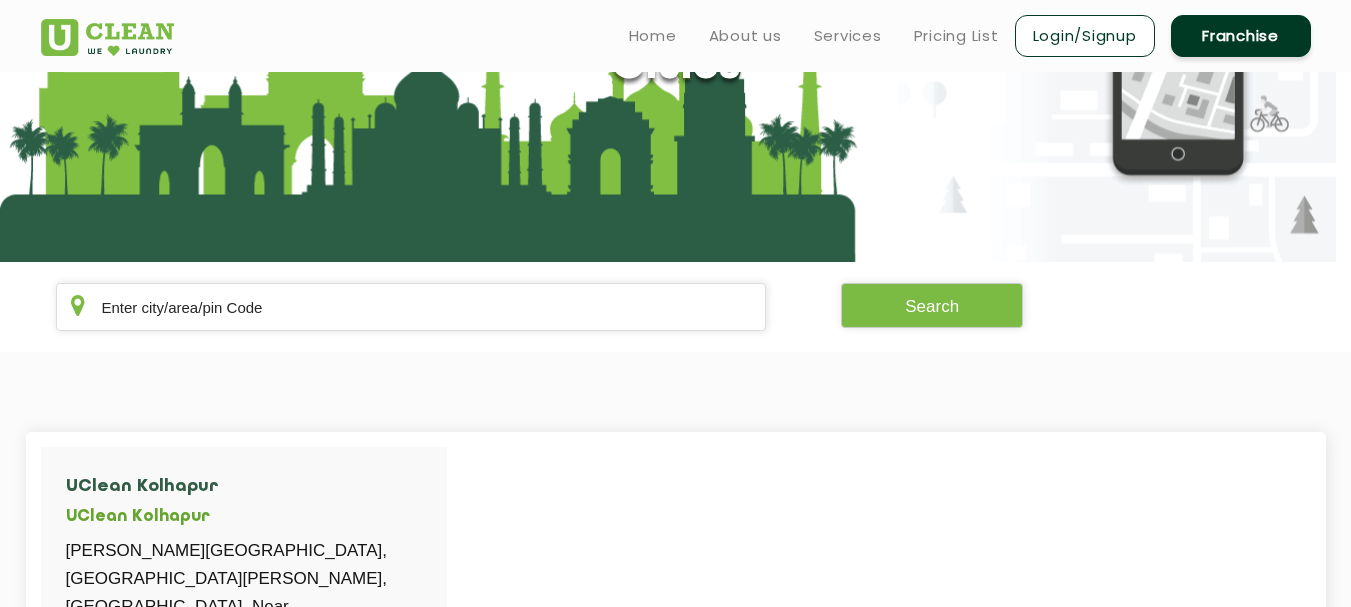 scroll, scrollTop: 0, scrollLeft: 0, axis: both 